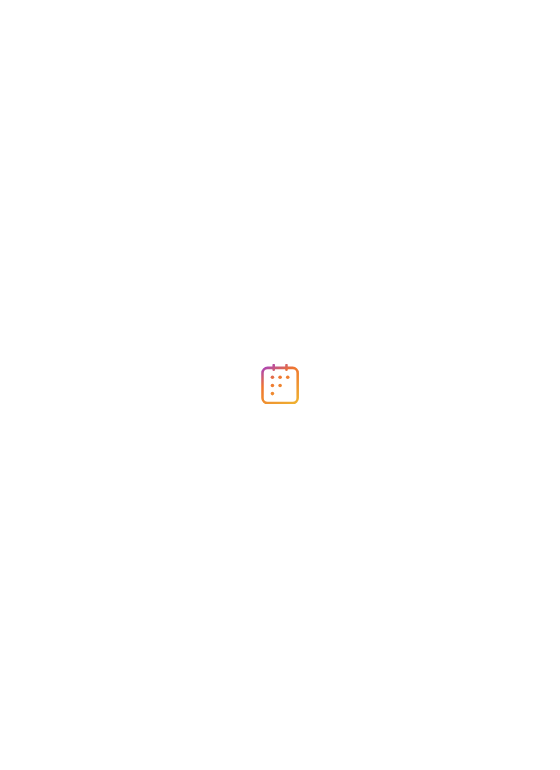 scroll, scrollTop: 0, scrollLeft: 0, axis: both 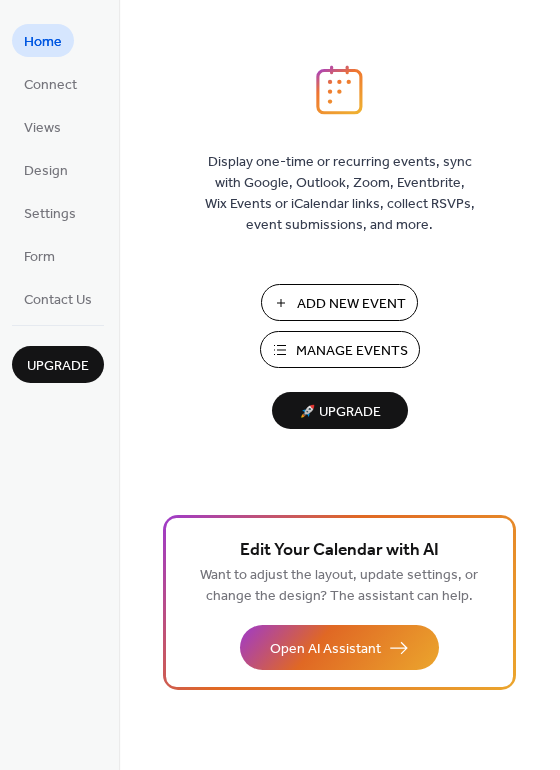 click on "Add New Event" at bounding box center [351, 304] 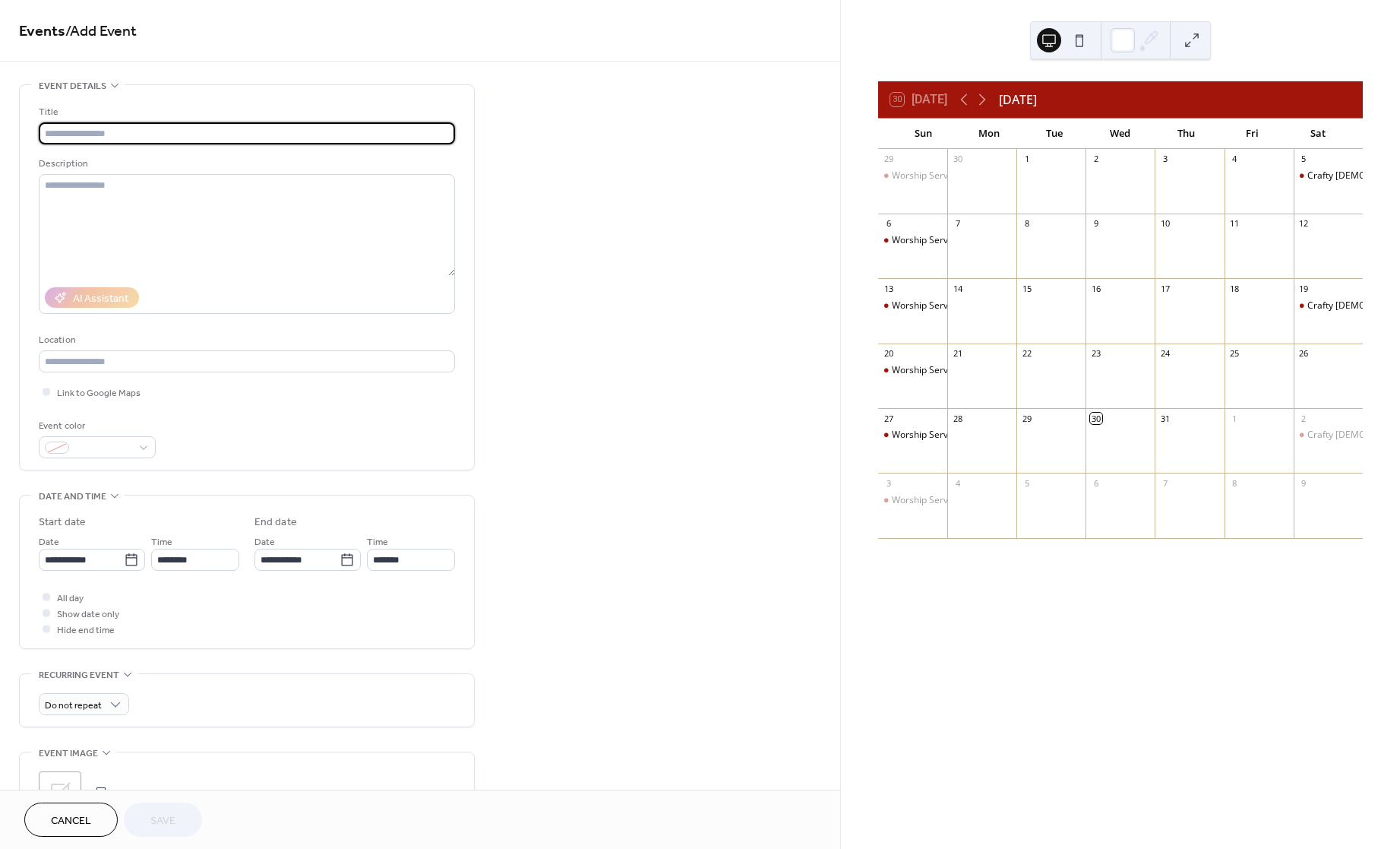 scroll, scrollTop: 0, scrollLeft: 0, axis: both 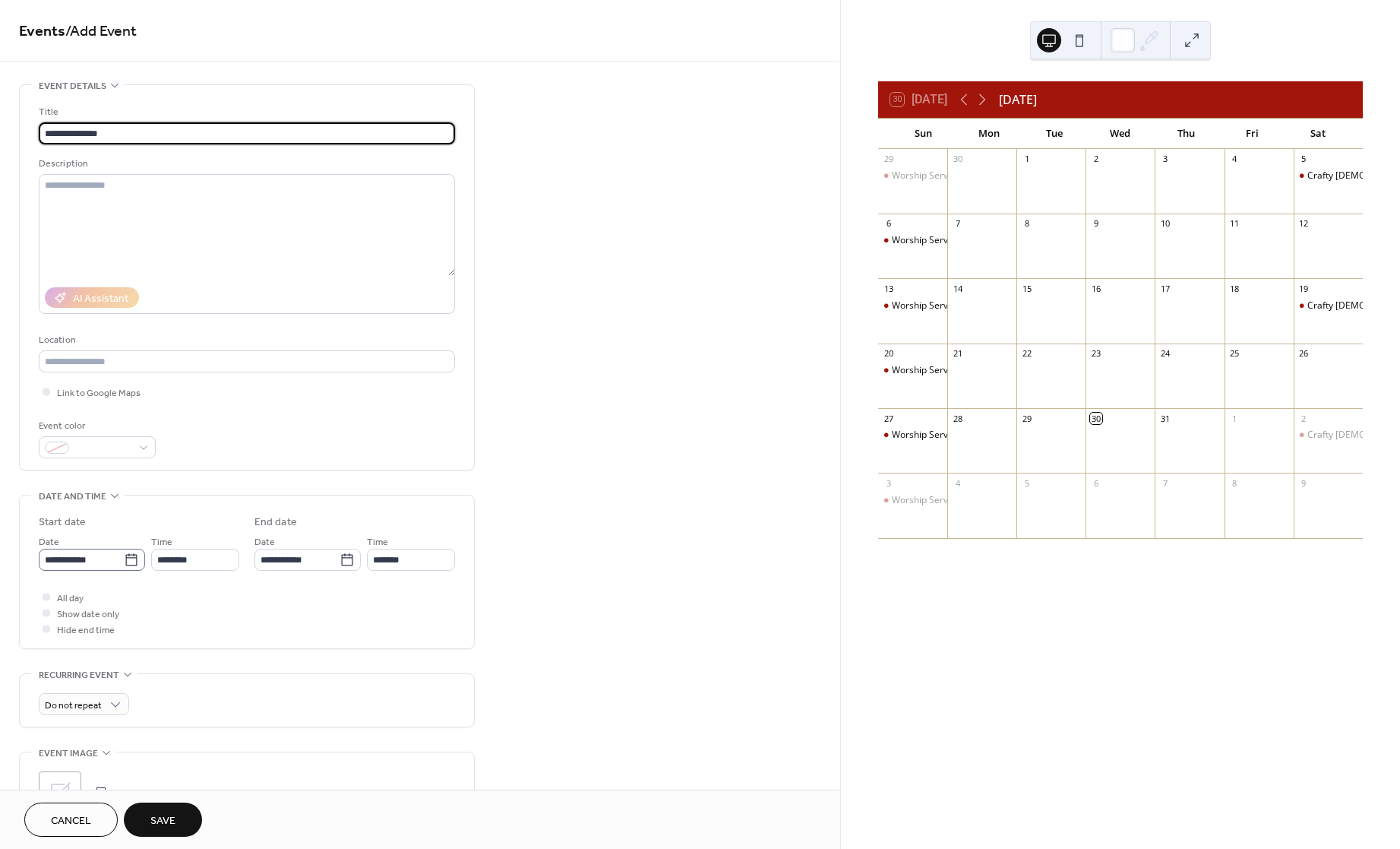 type on "**********" 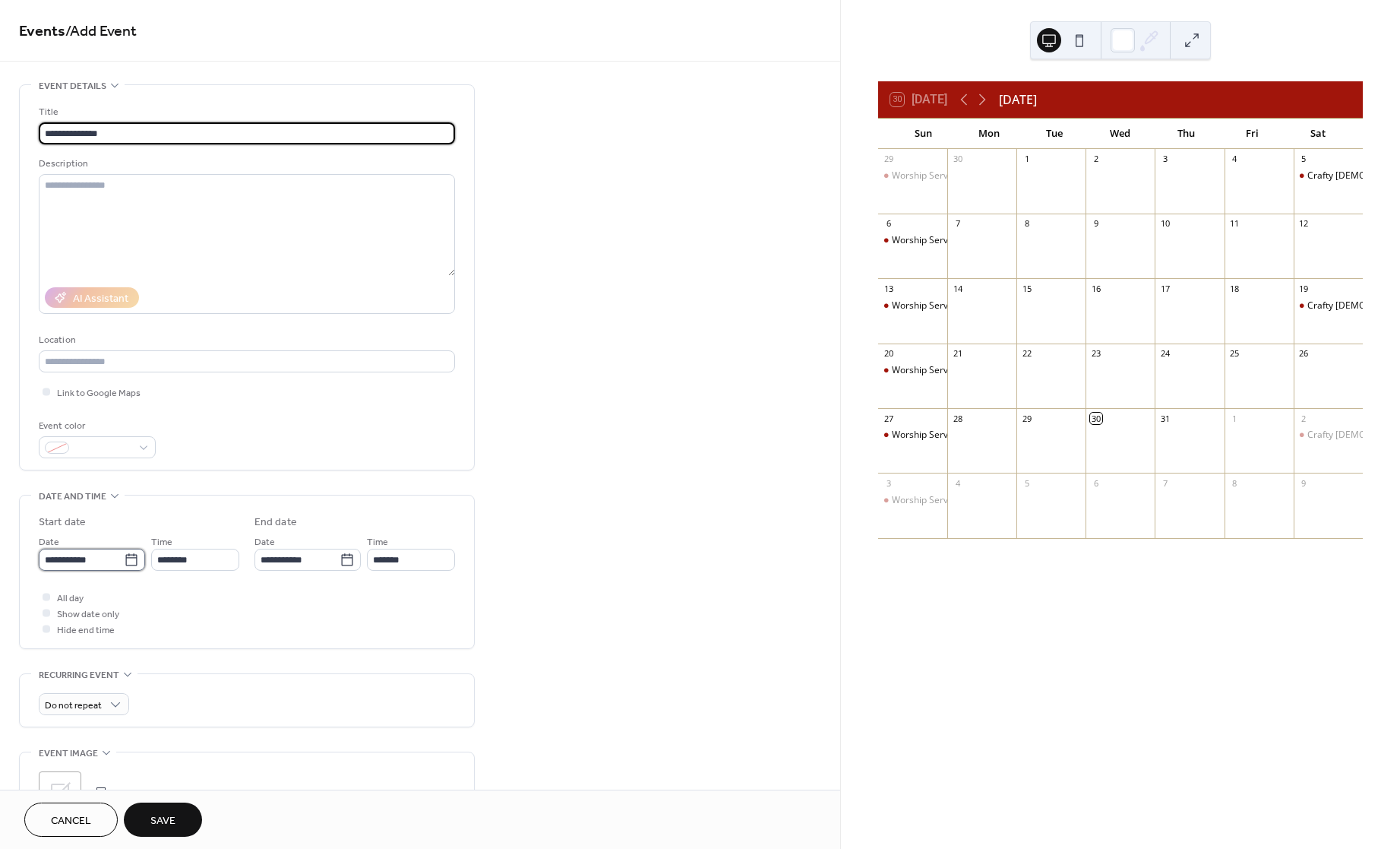 click on "**********" at bounding box center (81, 559) 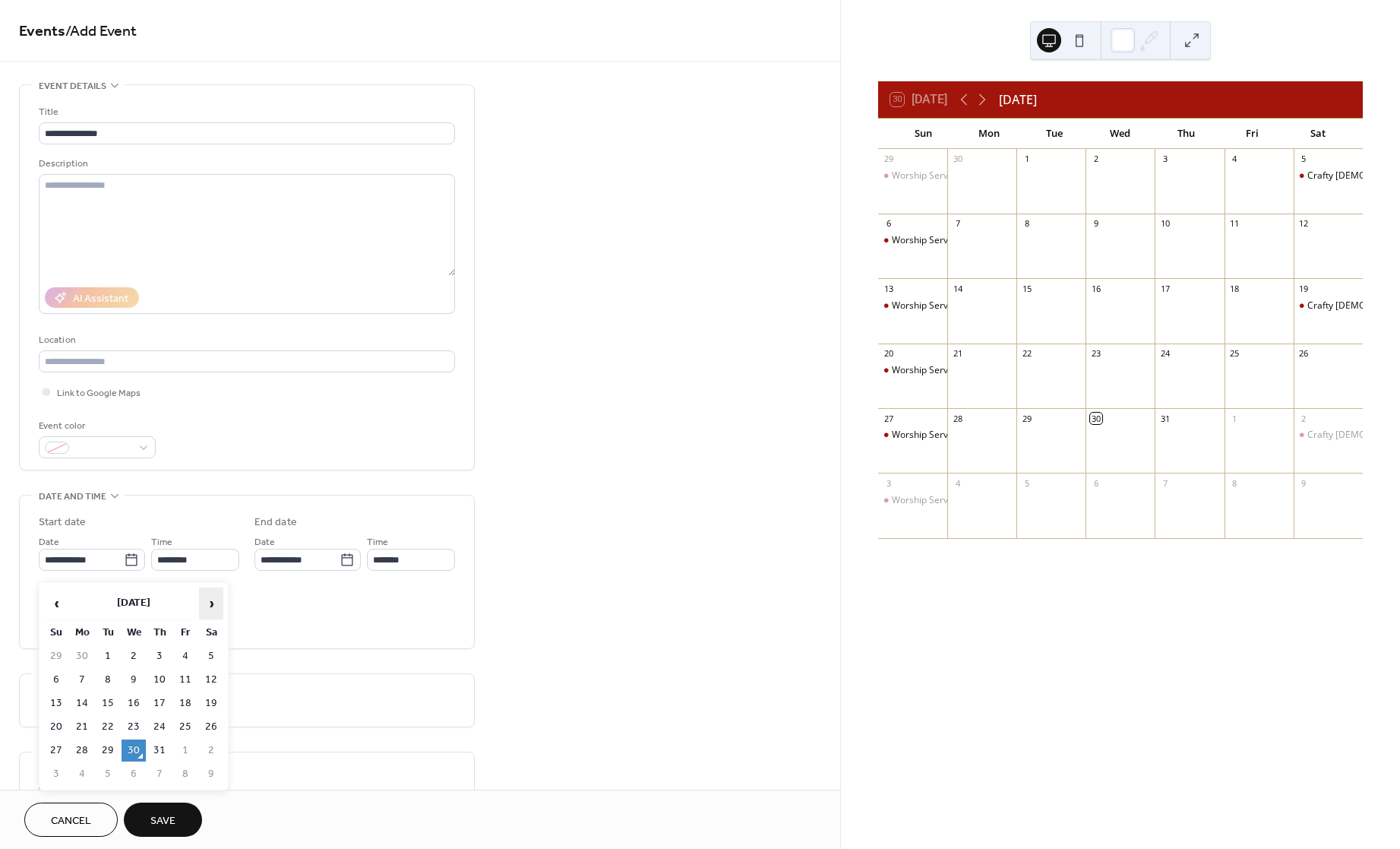 click on "›" at bounding box center (211, 603) 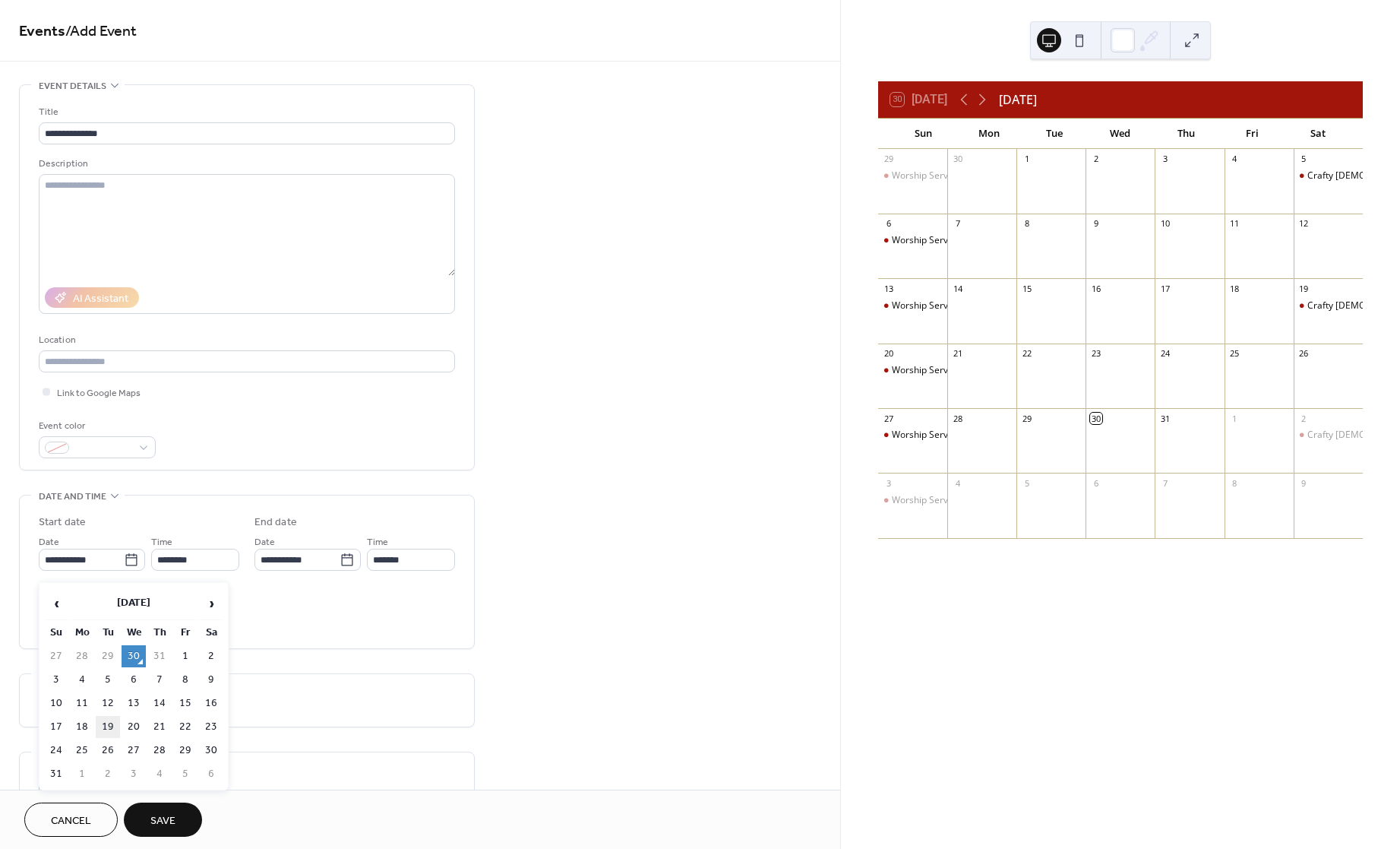 click on "19" at bounding box center (108, 727) 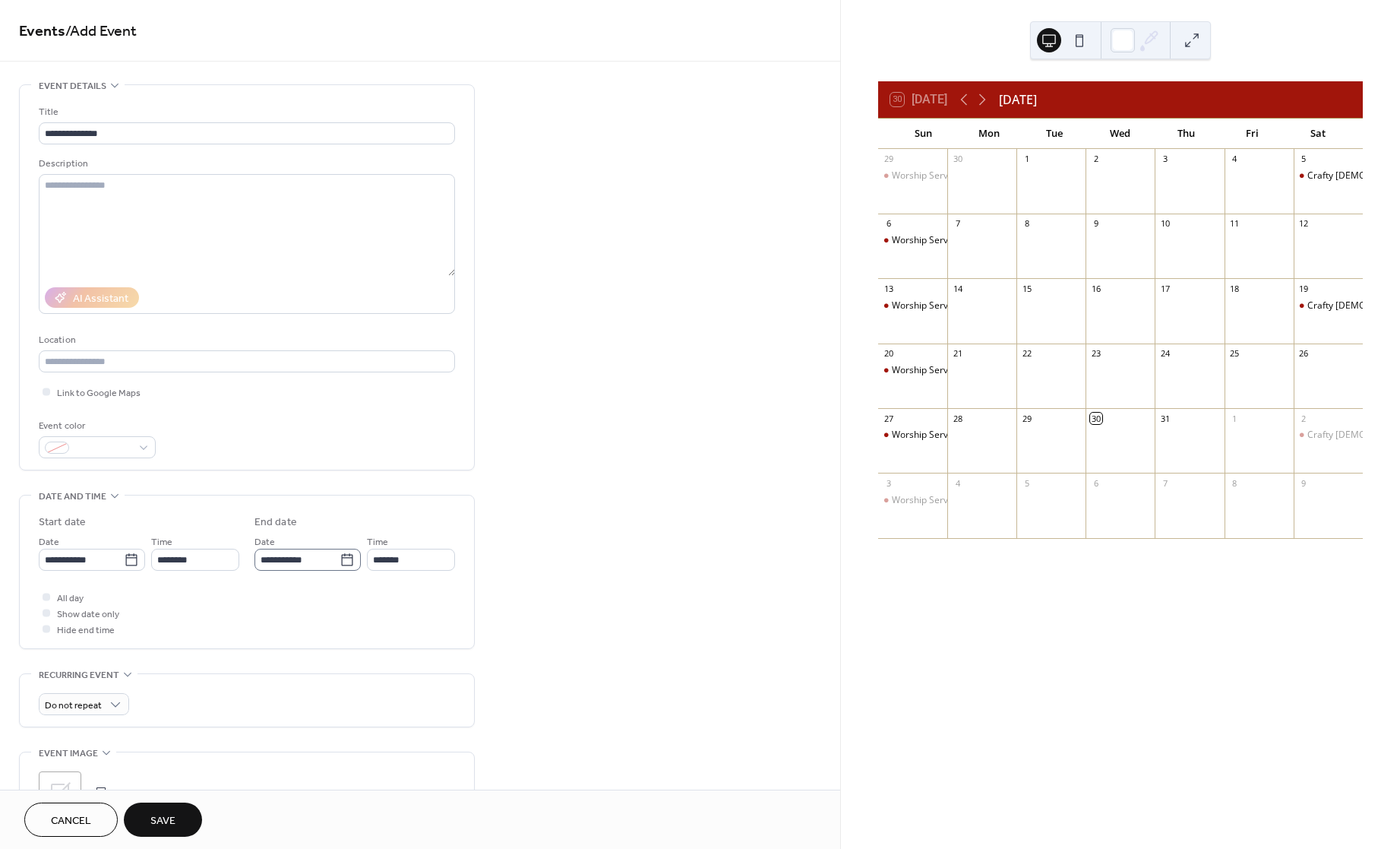 click 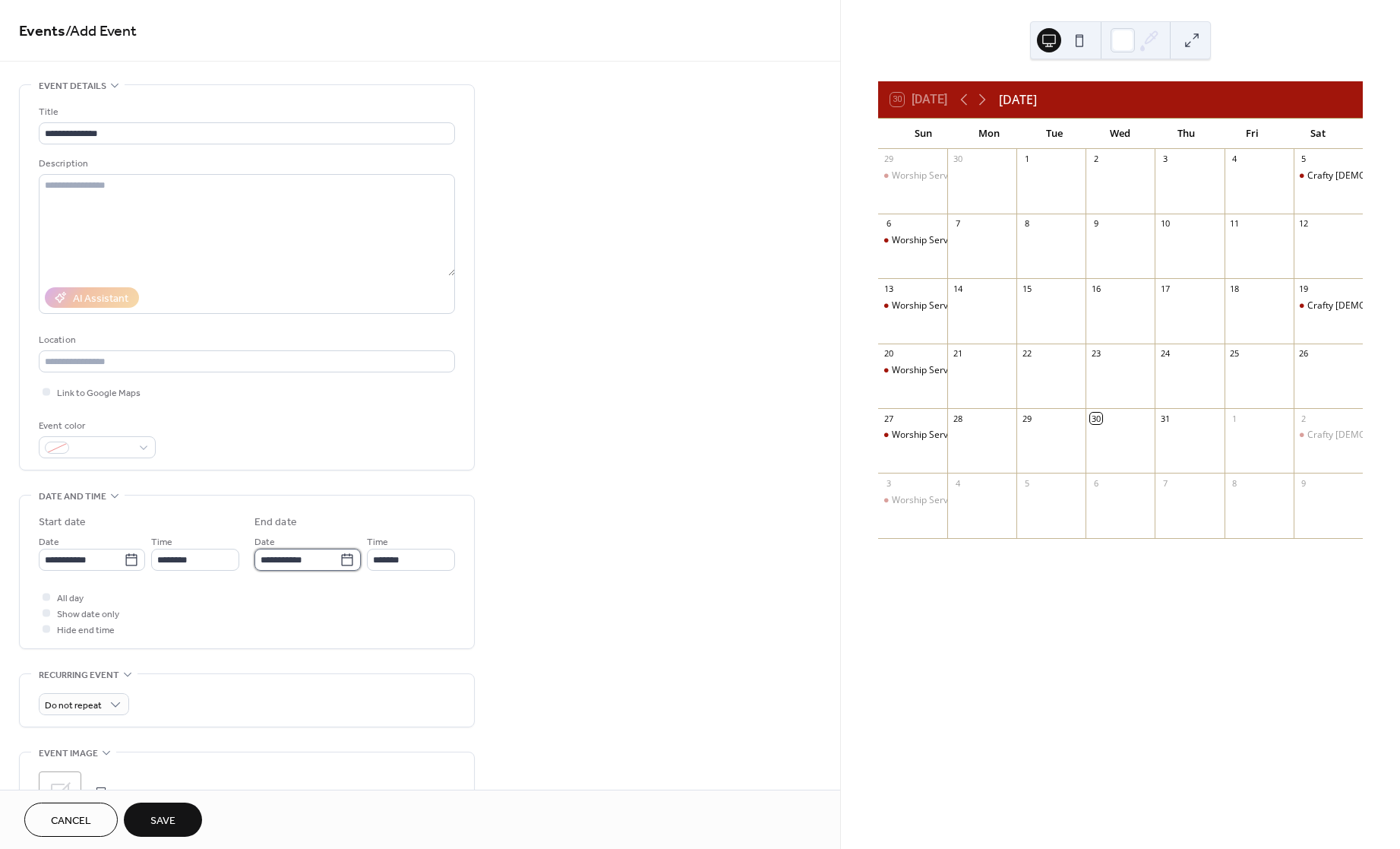 click on "**********" at bounding box center (297, 559) 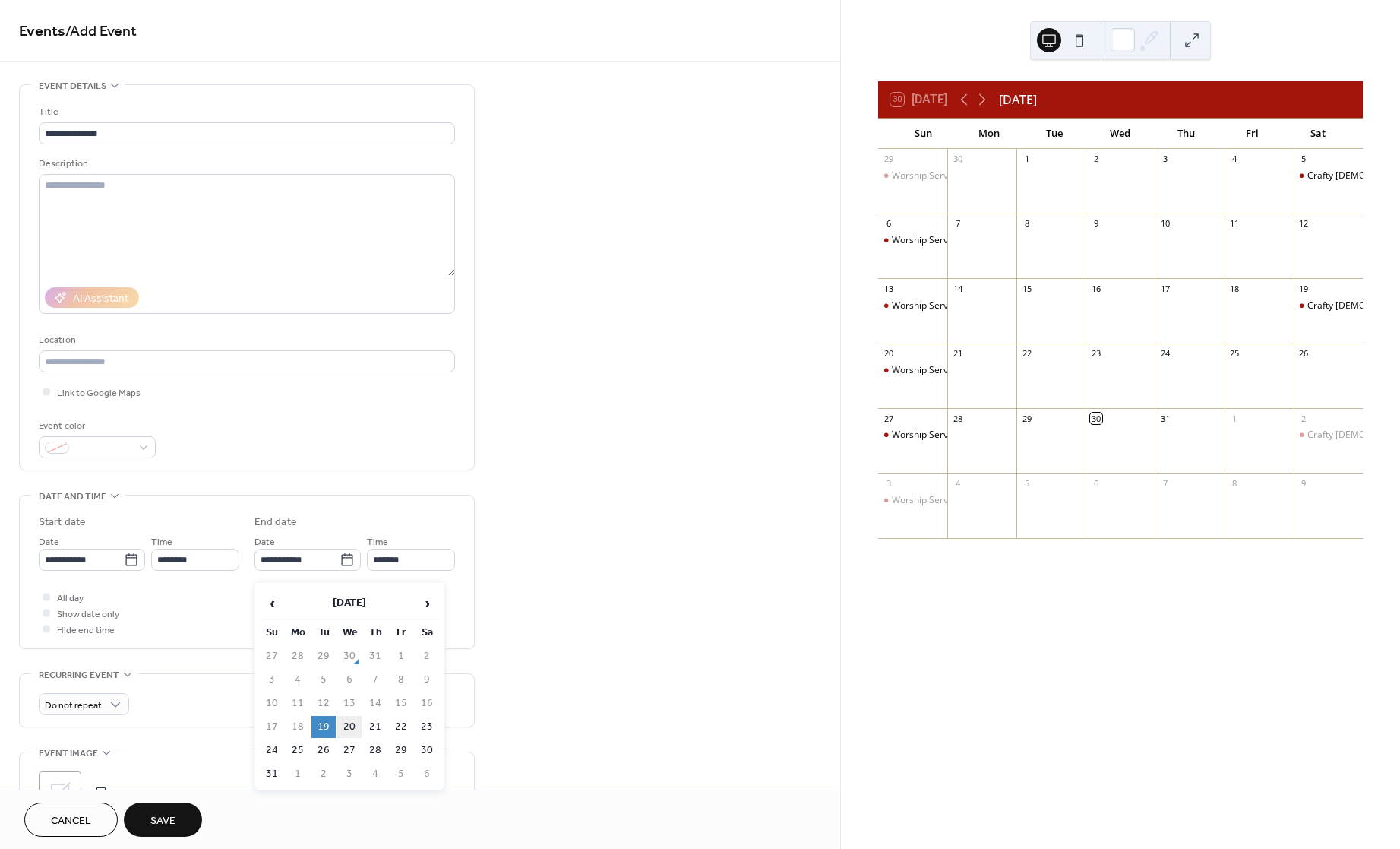 click on "20" at bounding box center [349, 727] 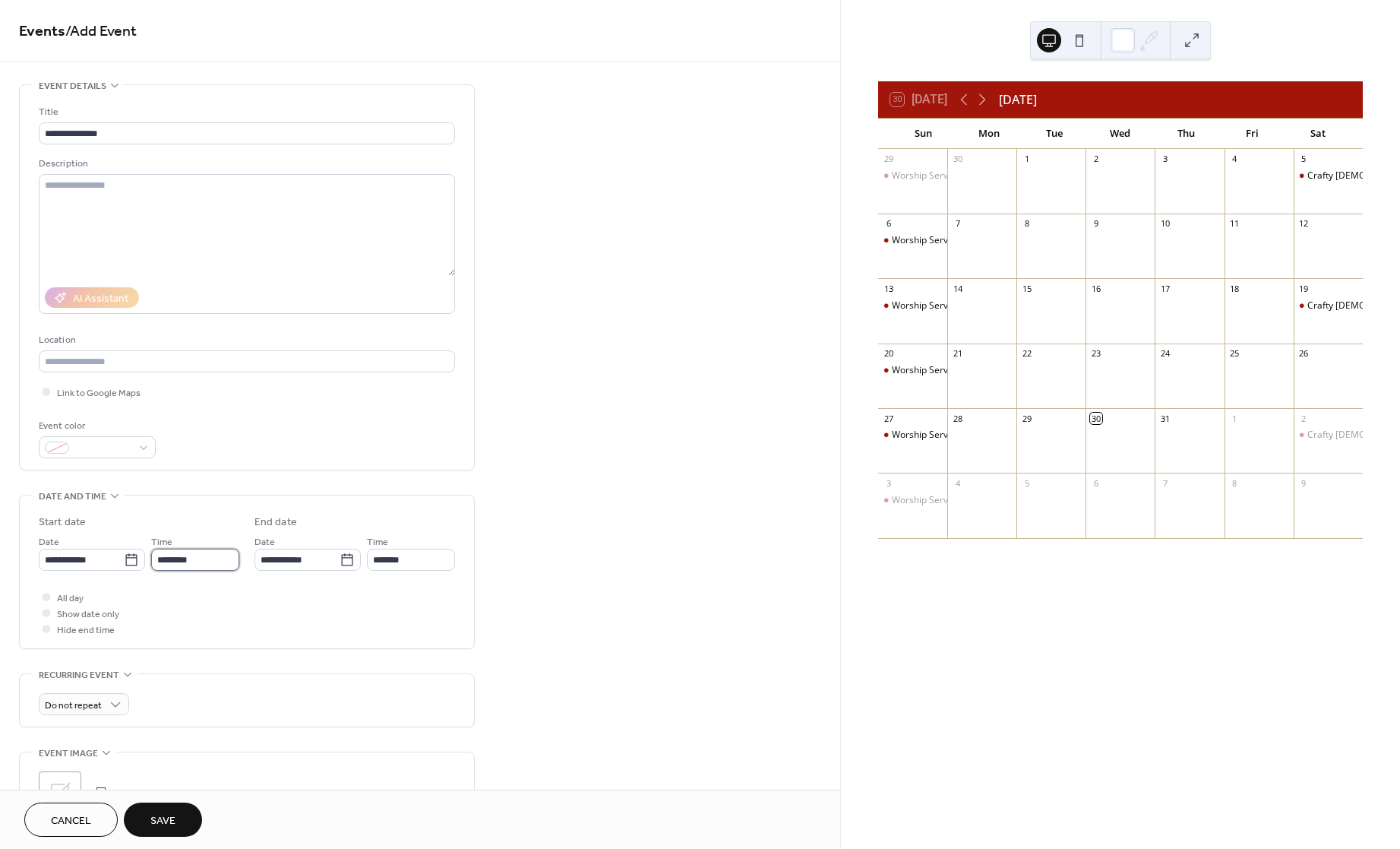 click on "********" at bounding box center [195, 559] 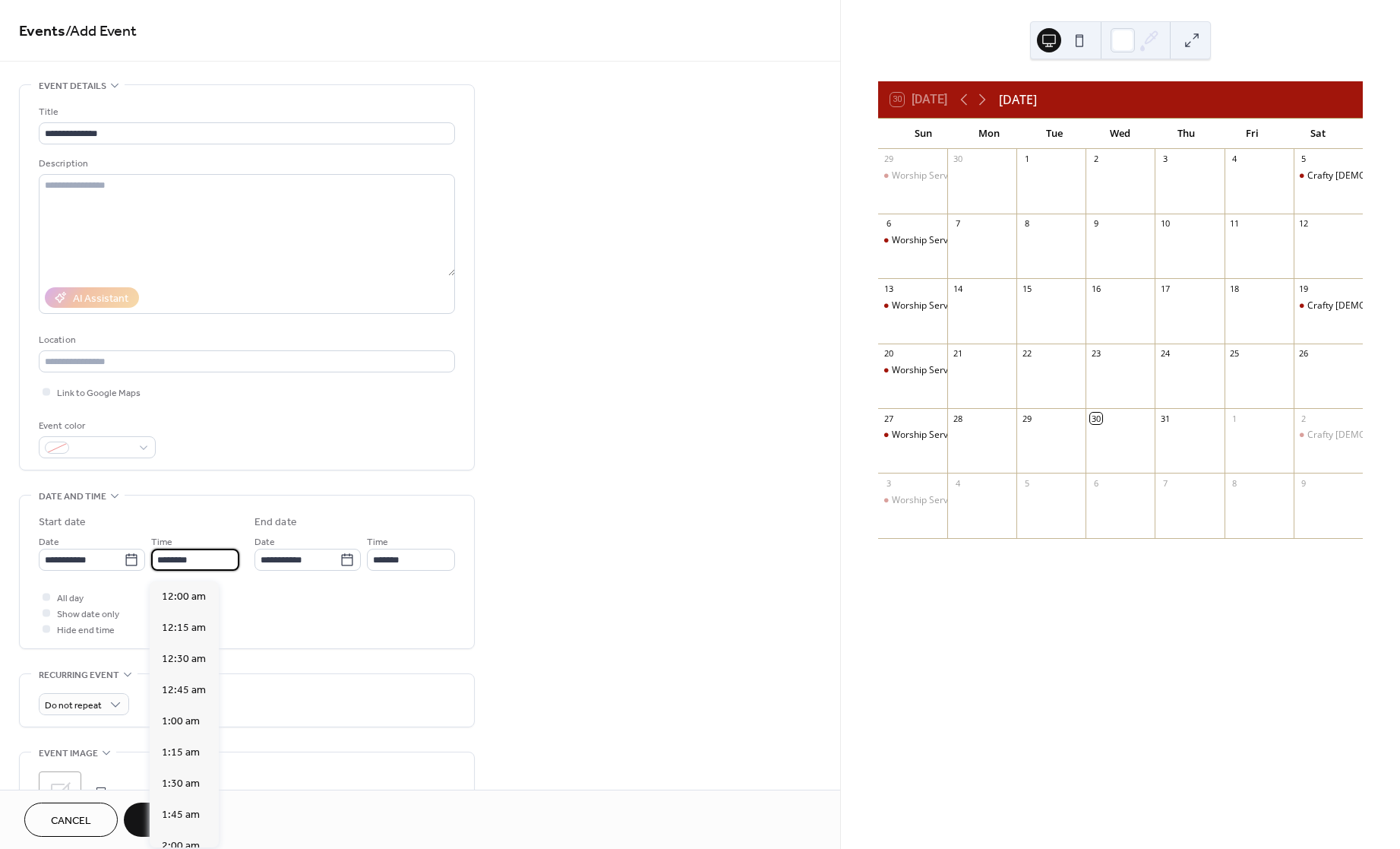 scroll, scrollTop: 1529, scrollLeft: 0, axis: vertical 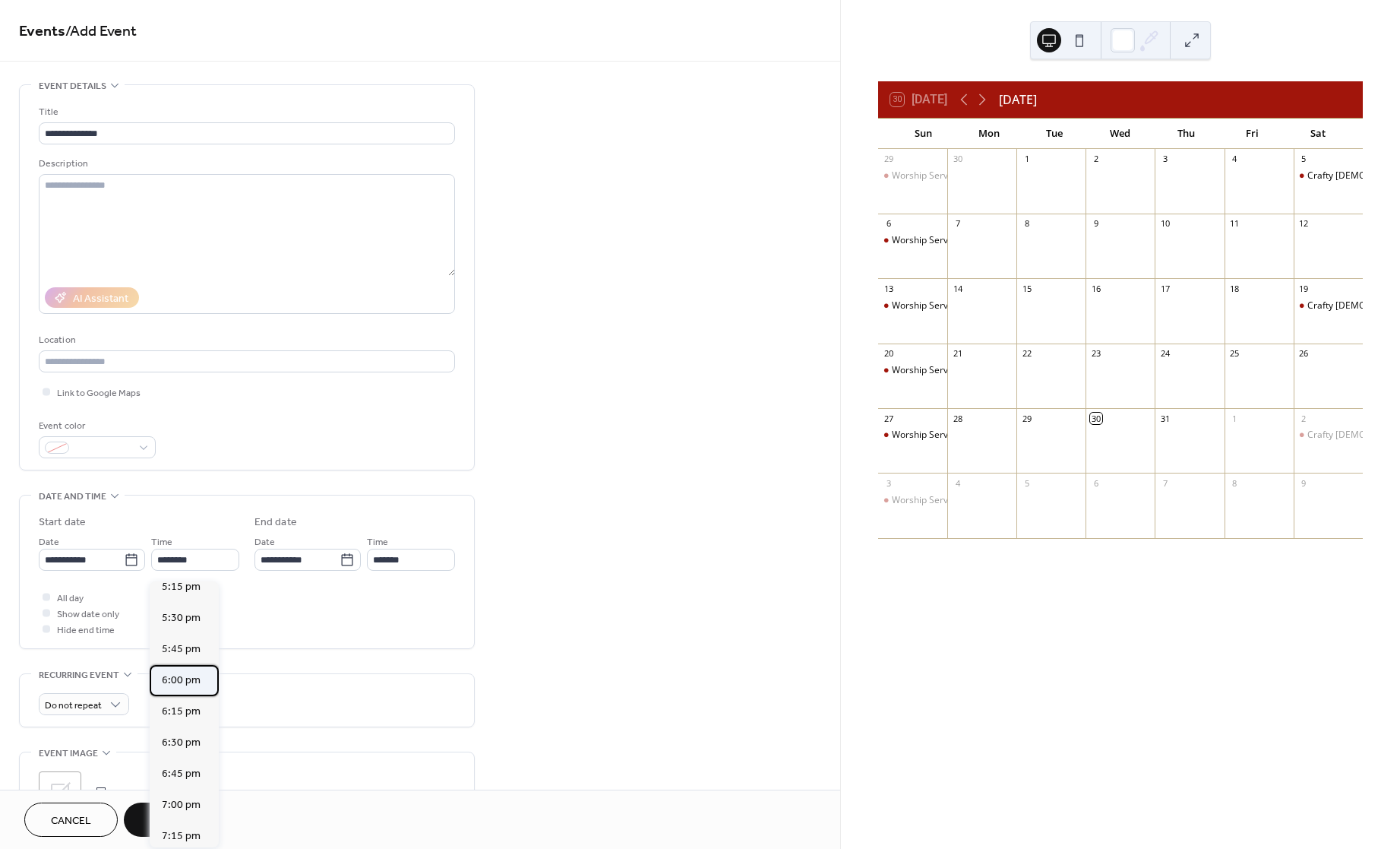 click on "6:00 pm" at bounding box center (181, 680) 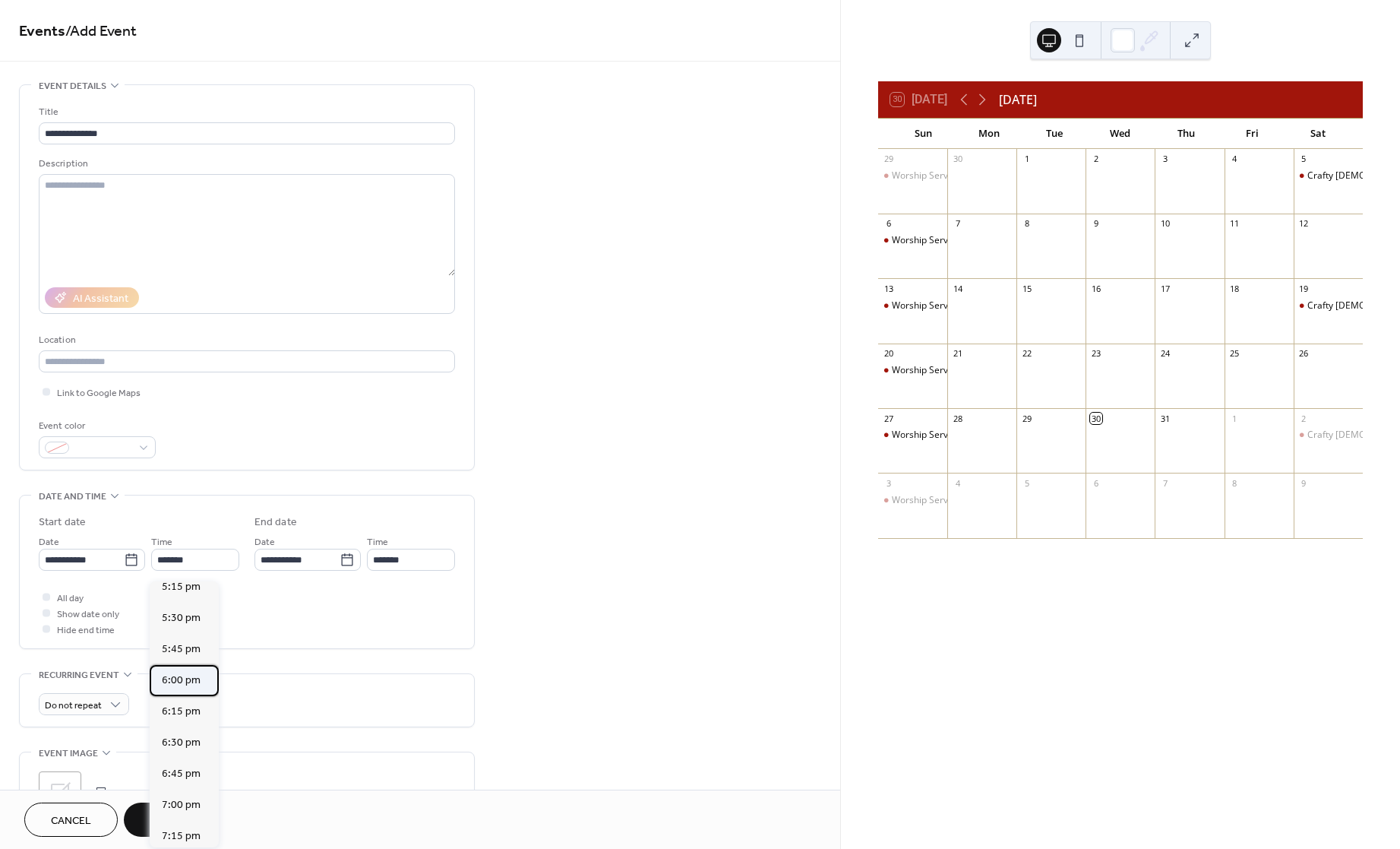type on "*******" 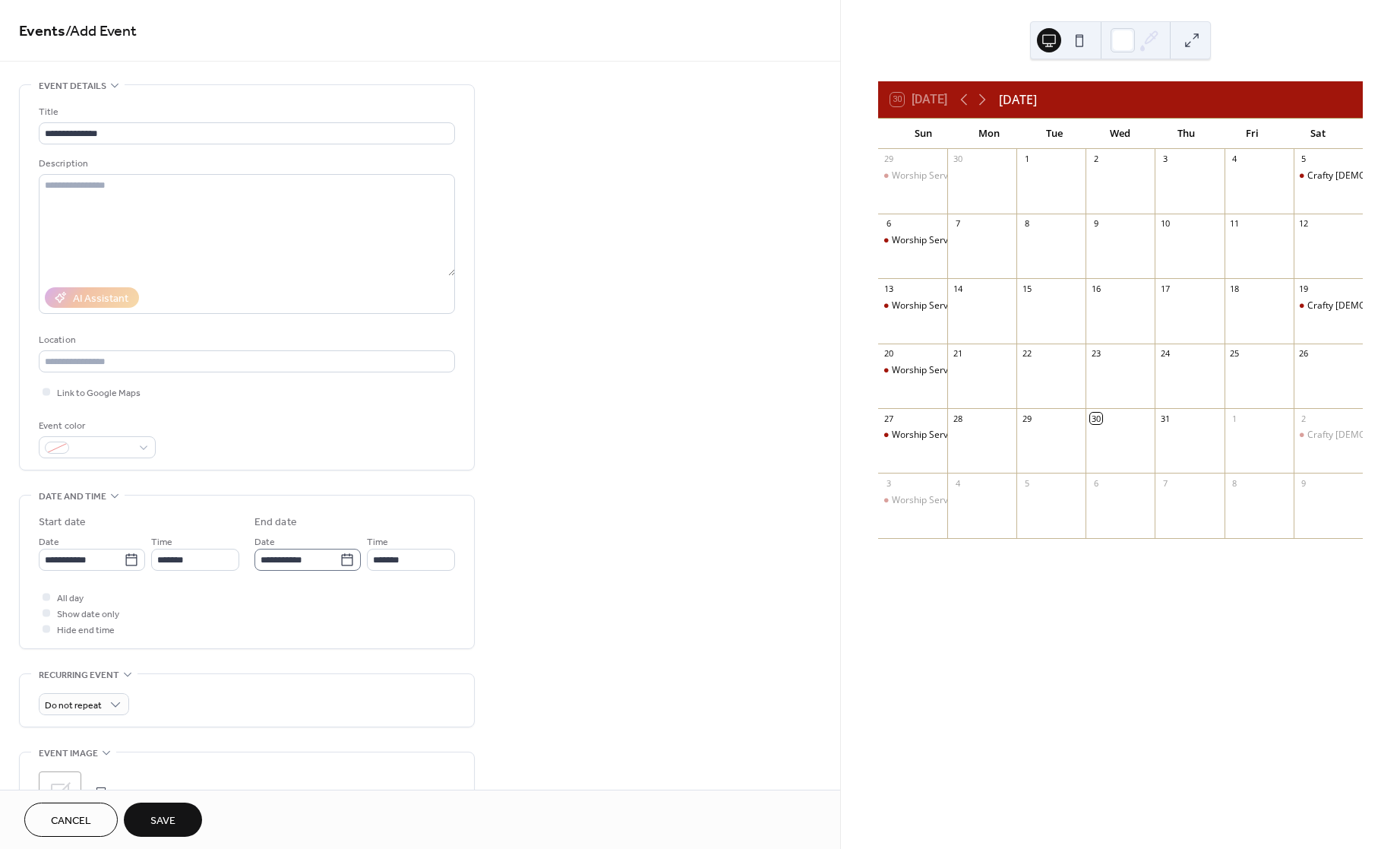 click 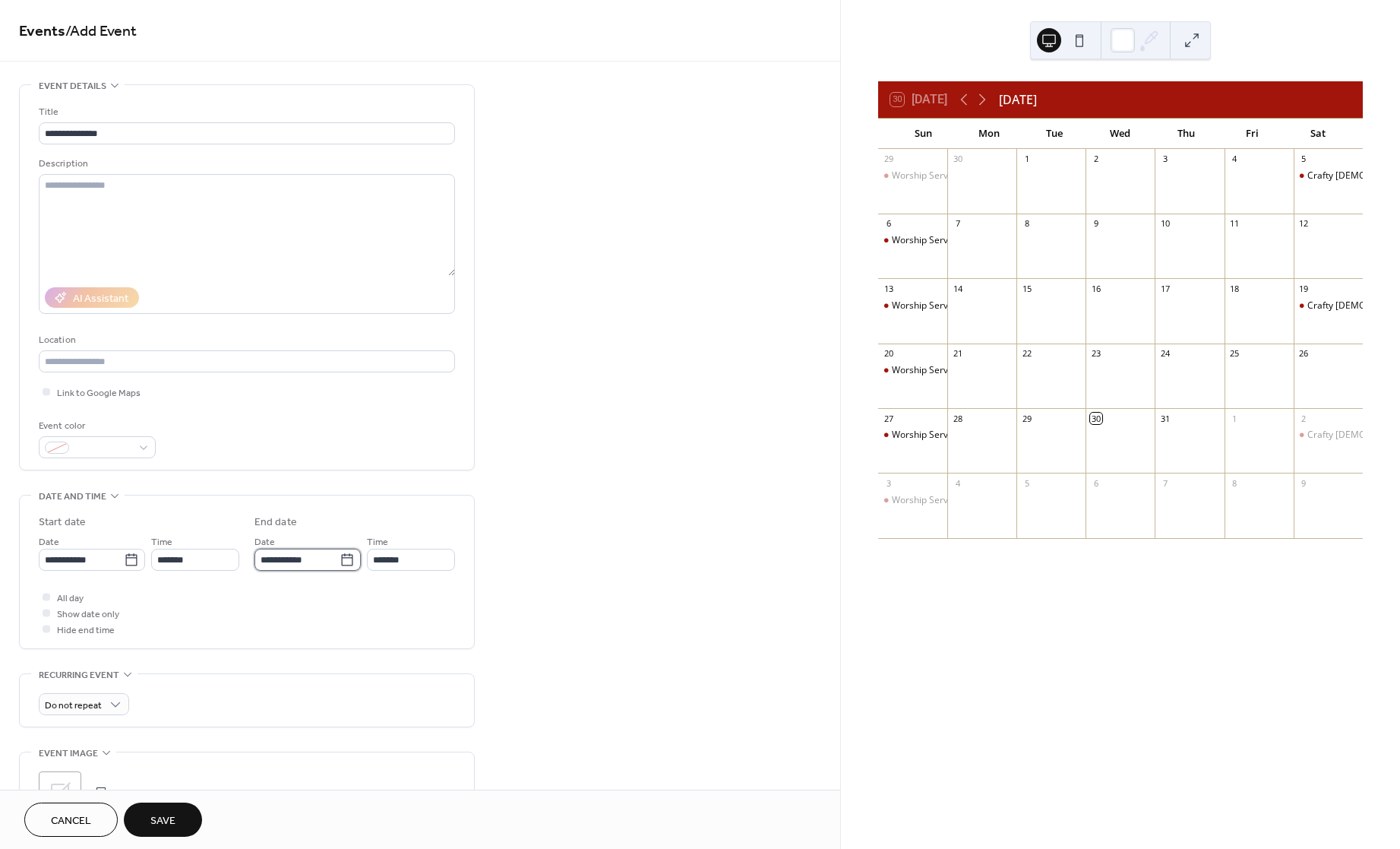 click on "**********" at bounding box center (297, 559) 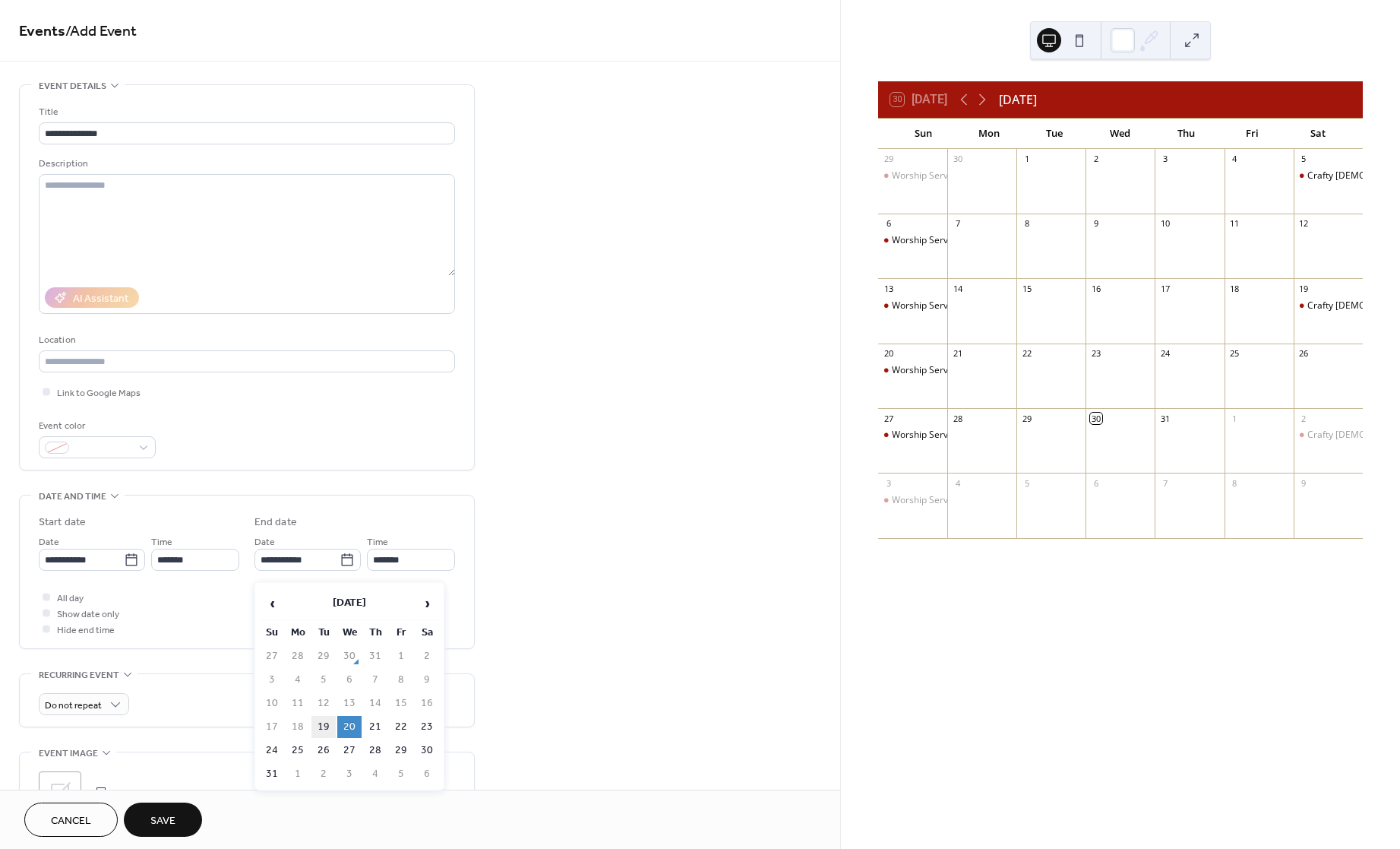 click on "19" at bounding box center (324, 727) 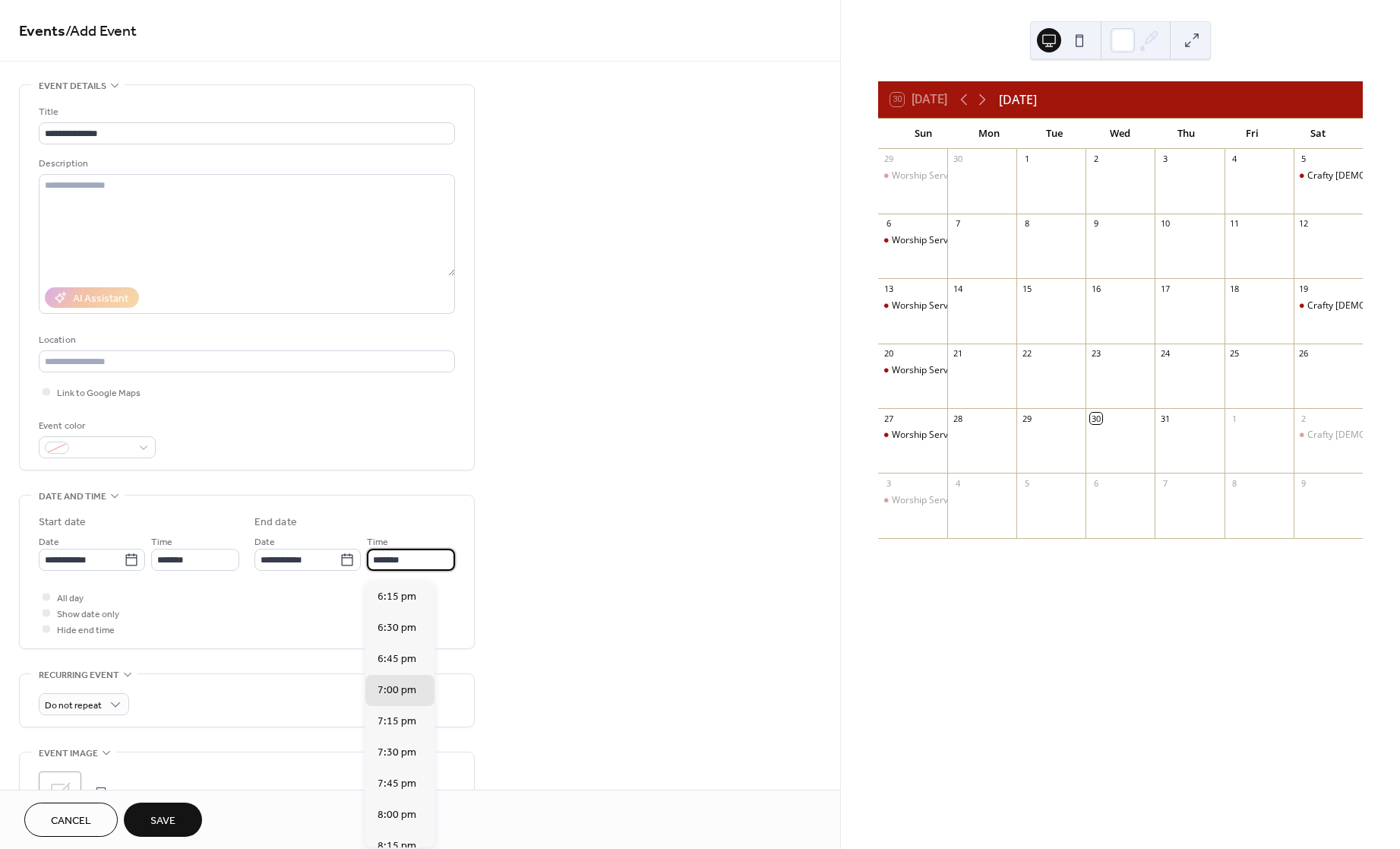 click on "*******" at bounding box center [411, 559] 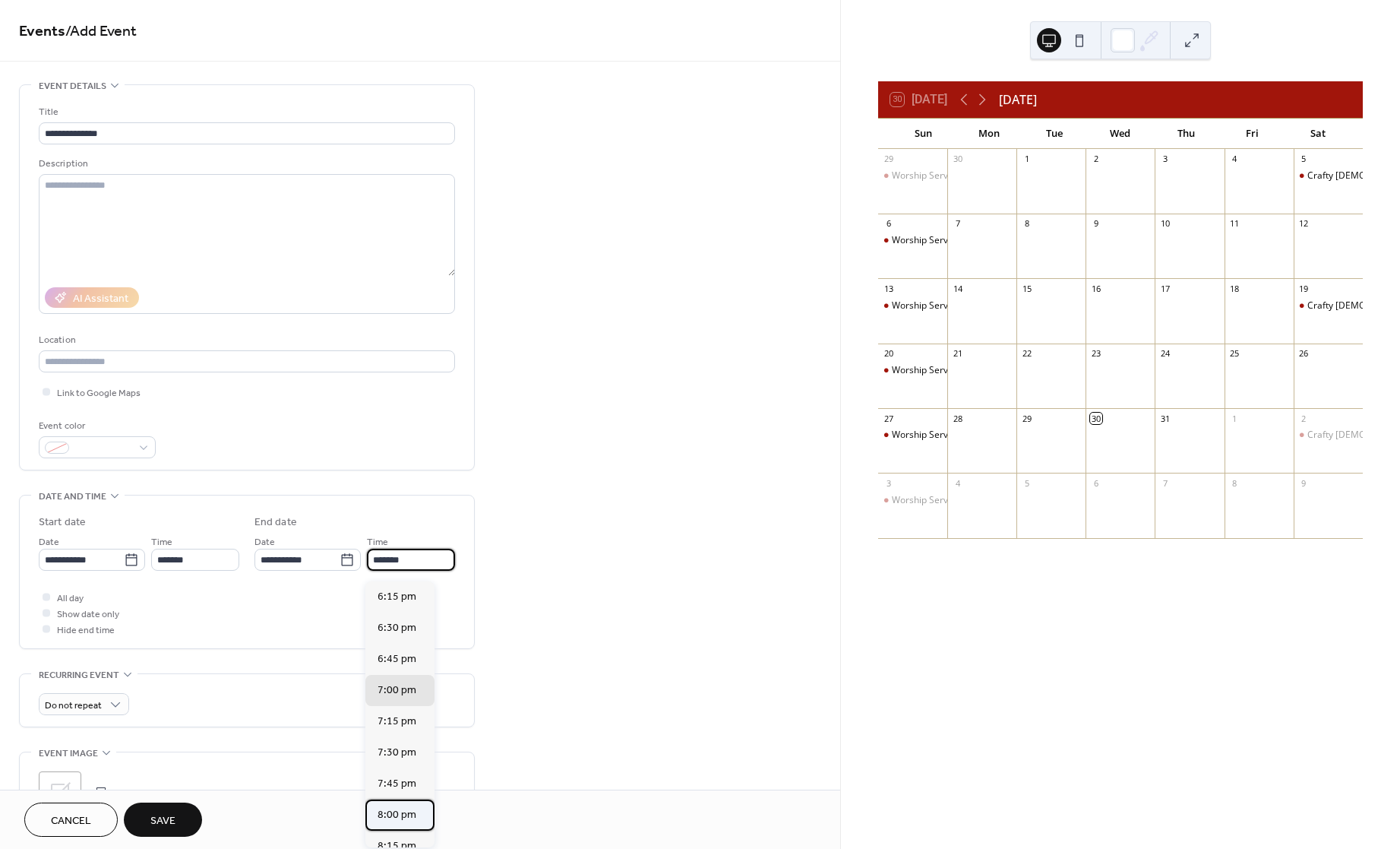 click on "8:00 pm" at bounding box center (397, 814) 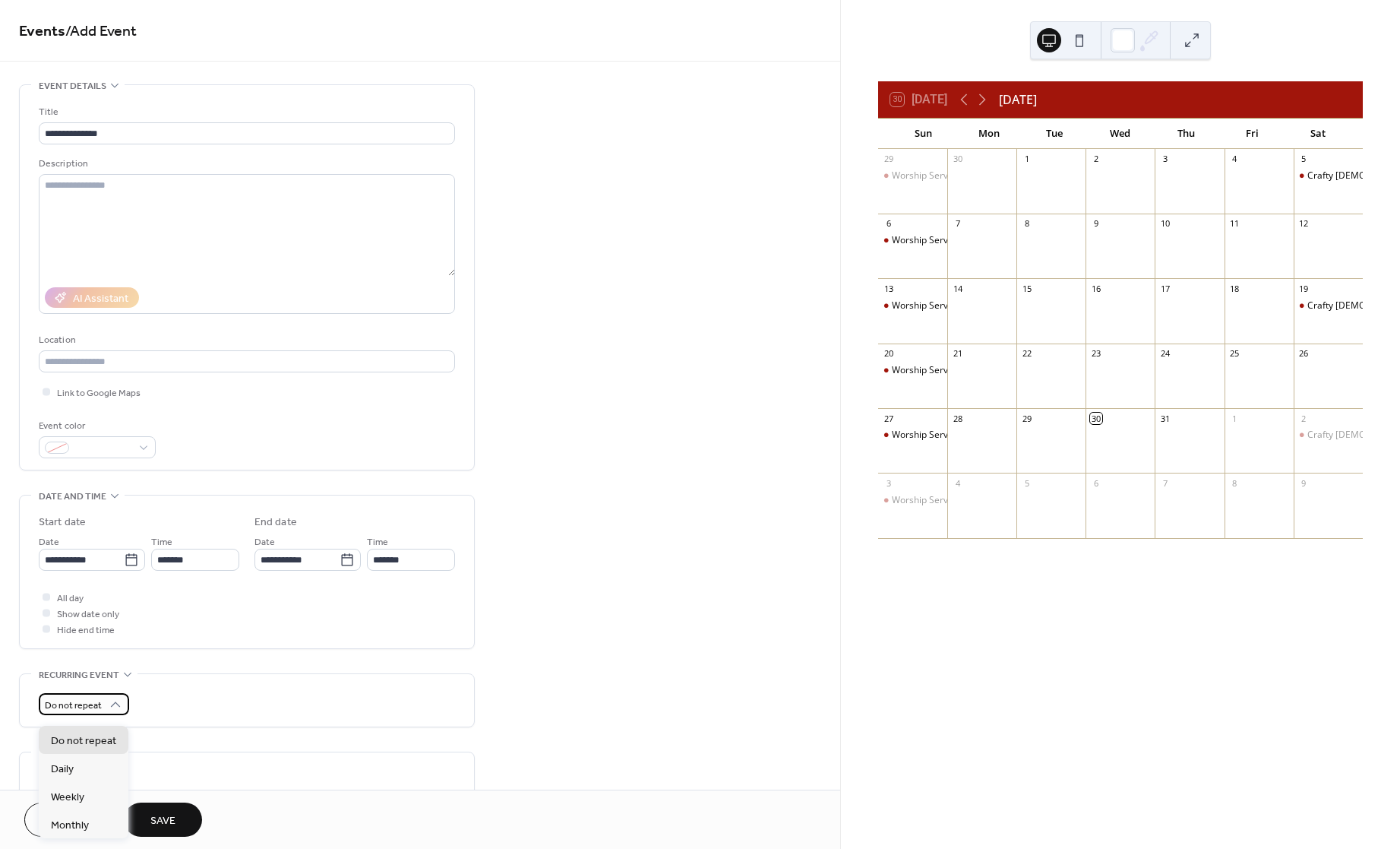 click on "Do not repeat" at bounding box center [73, 705] 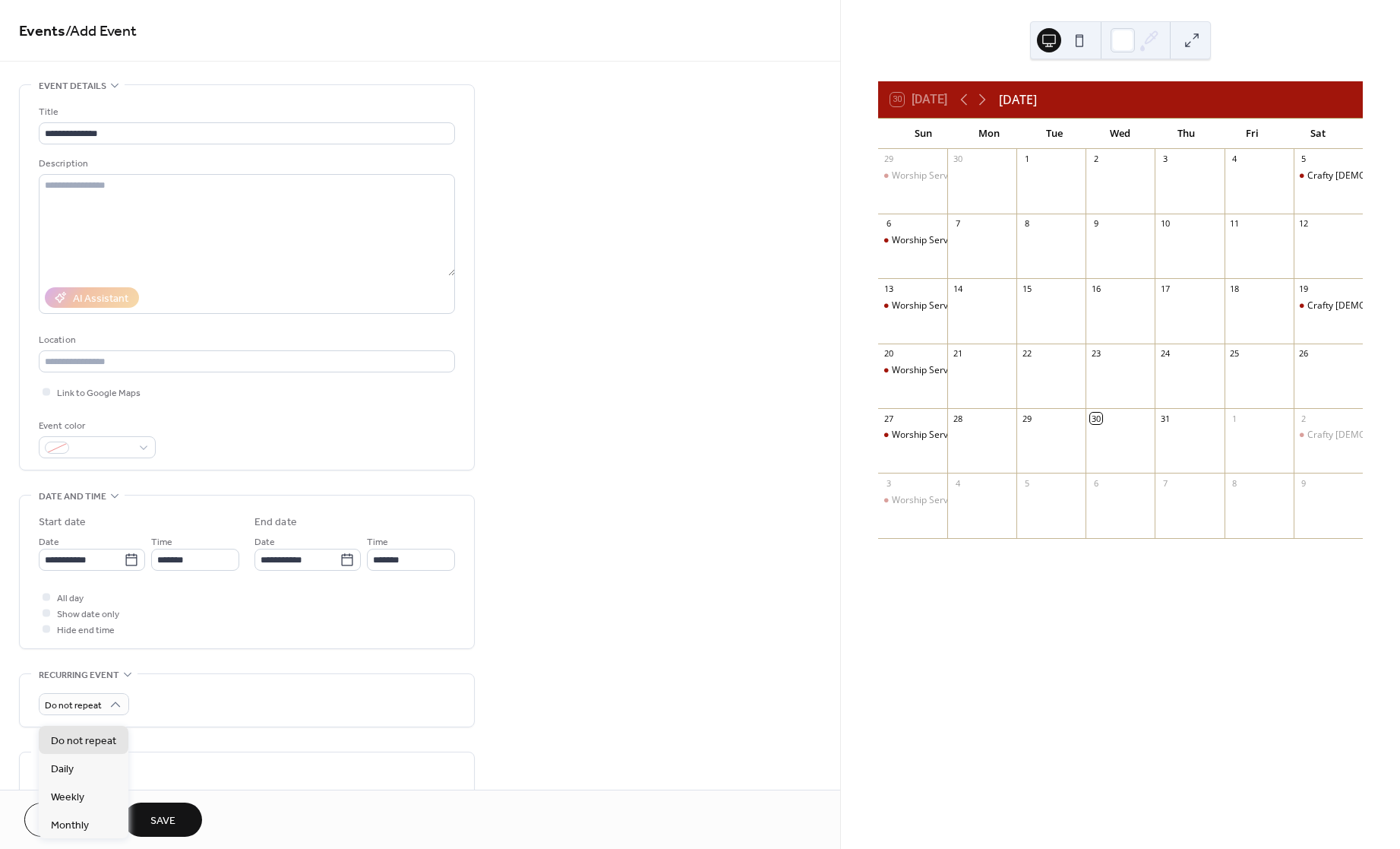 click on "**********" at bounding box center (420, 547) 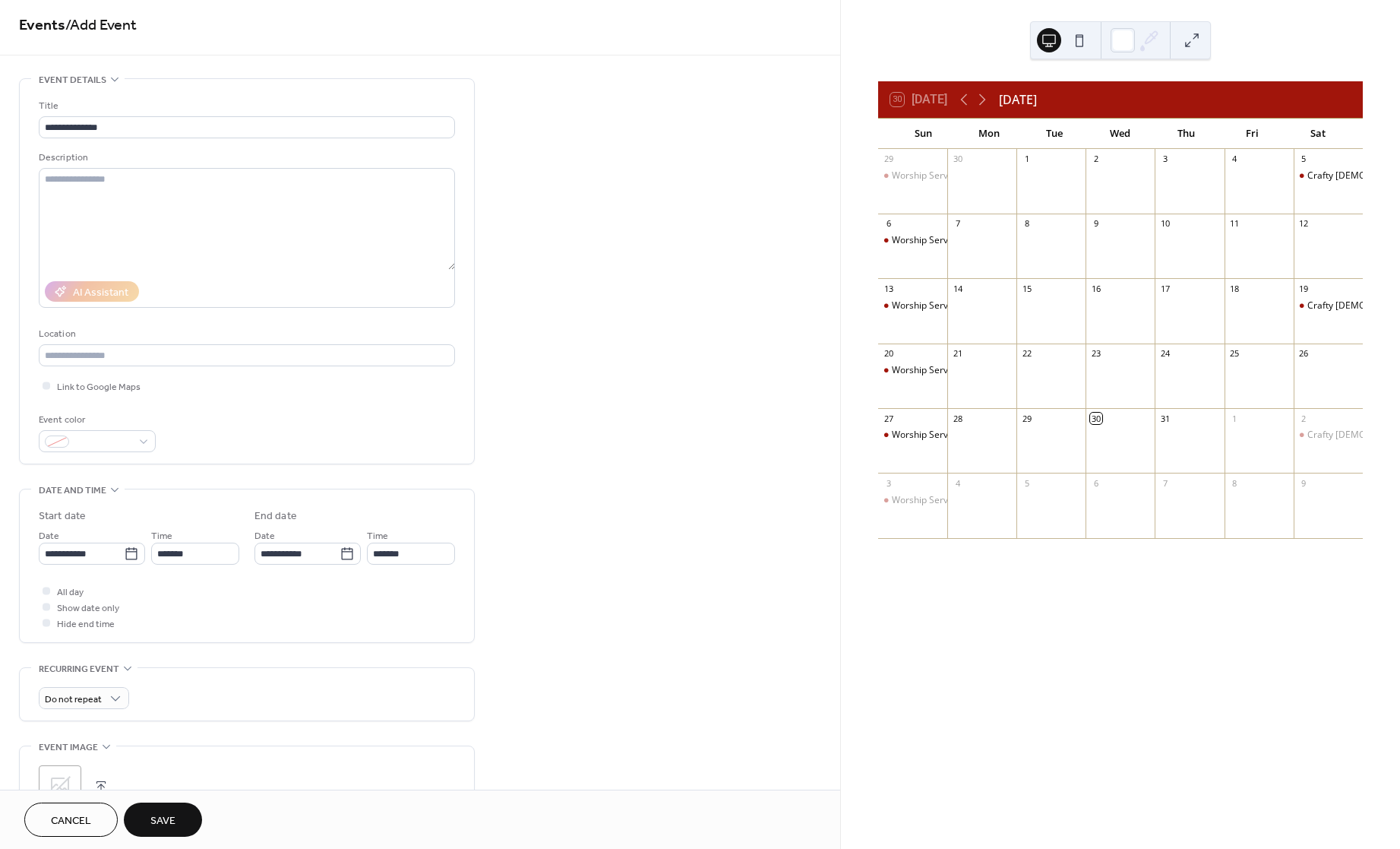 scroll, scrollTop: 0, scrollLeft: 0, axis: both 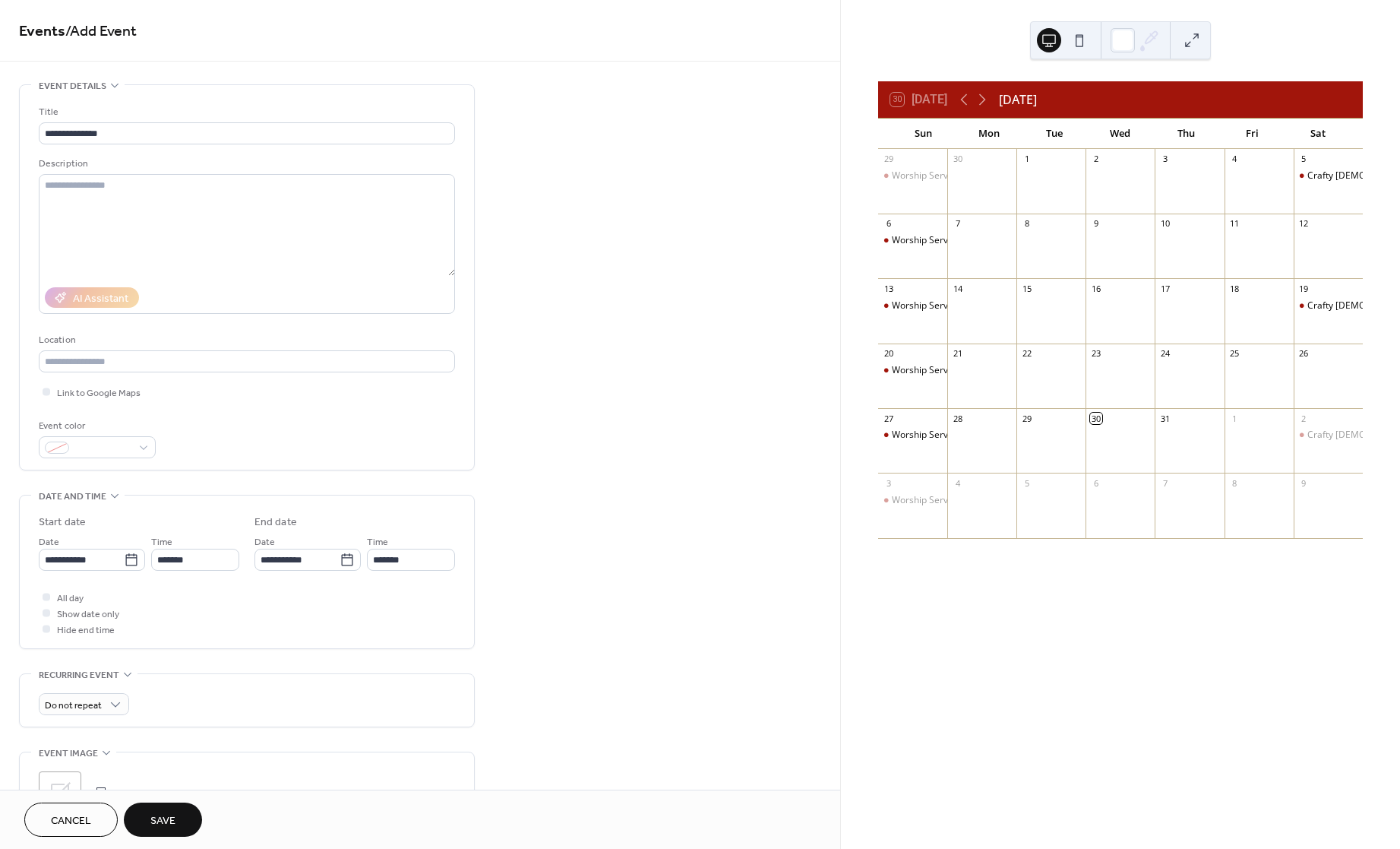 click on "Save" at bounding box center (163, 821) 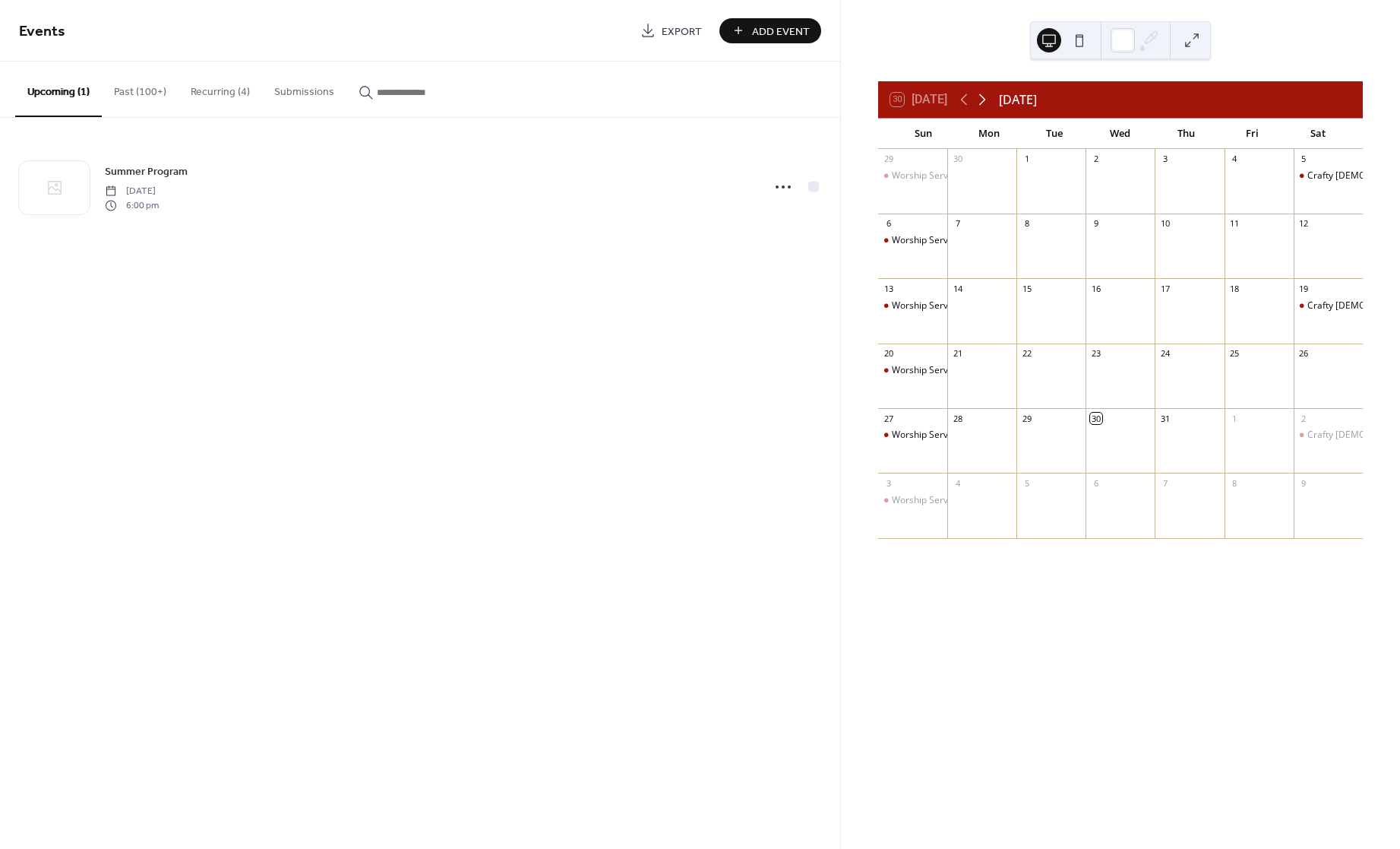 click 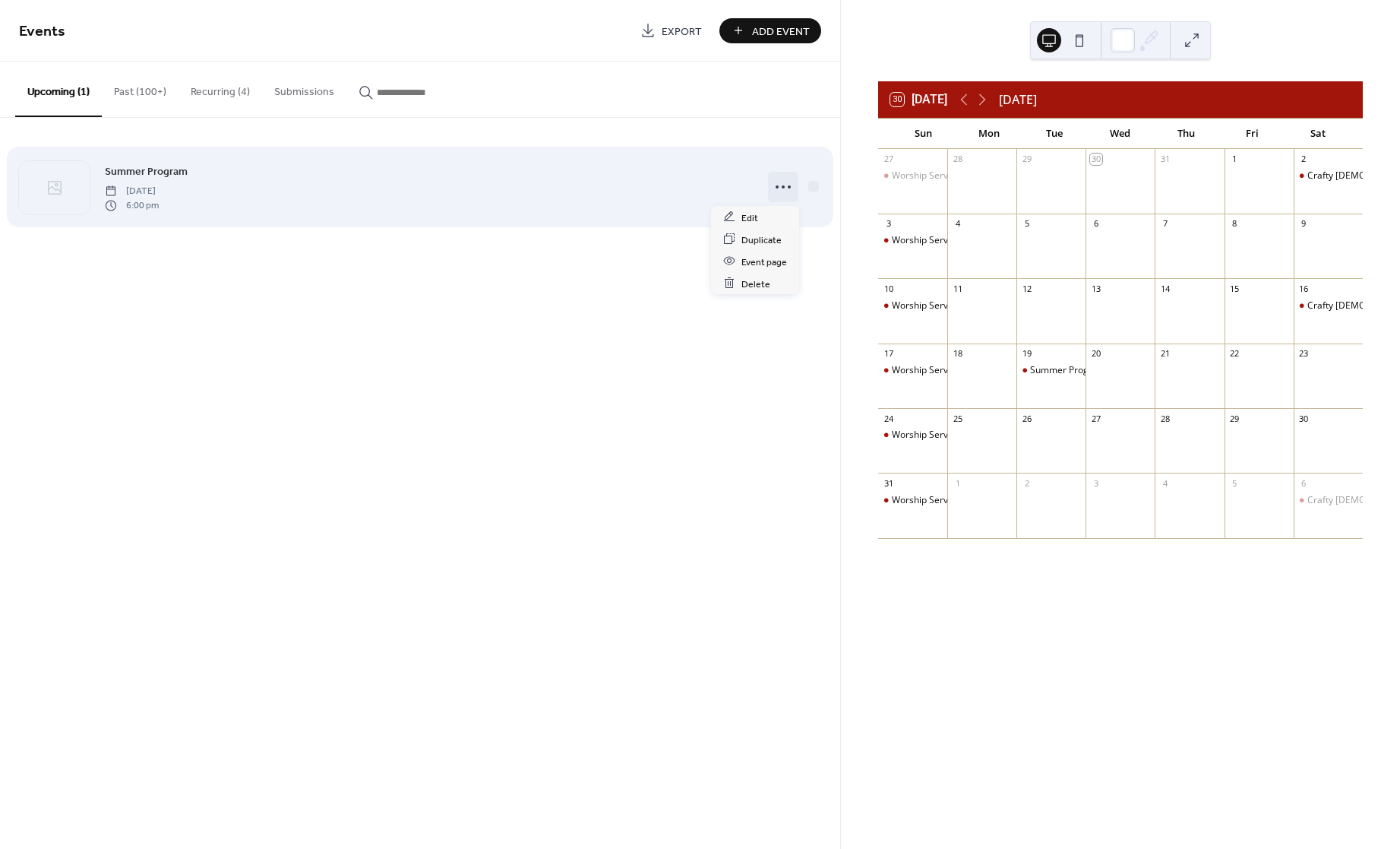 click 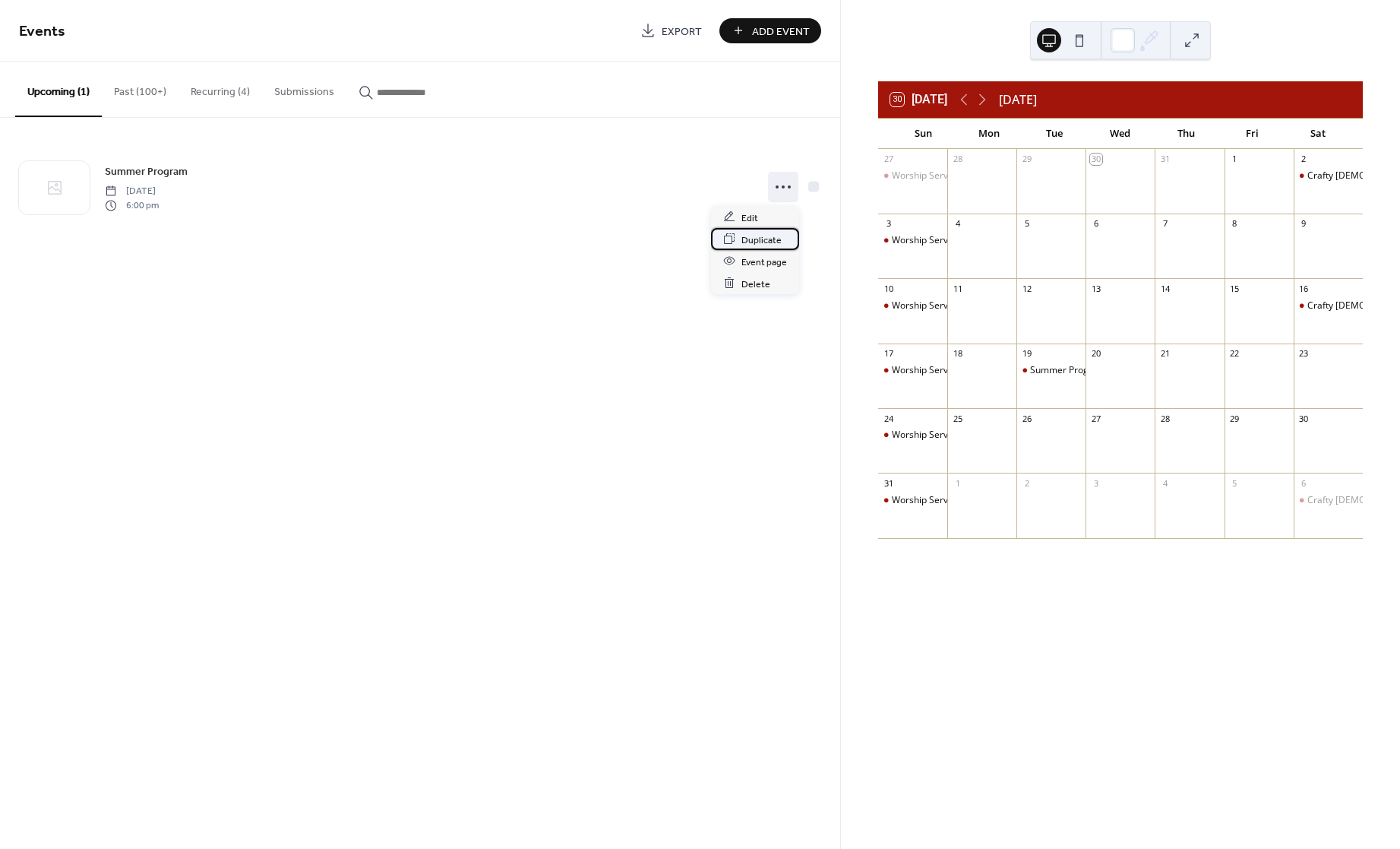 click on "Duplicate" at bounding box center [761, 239] 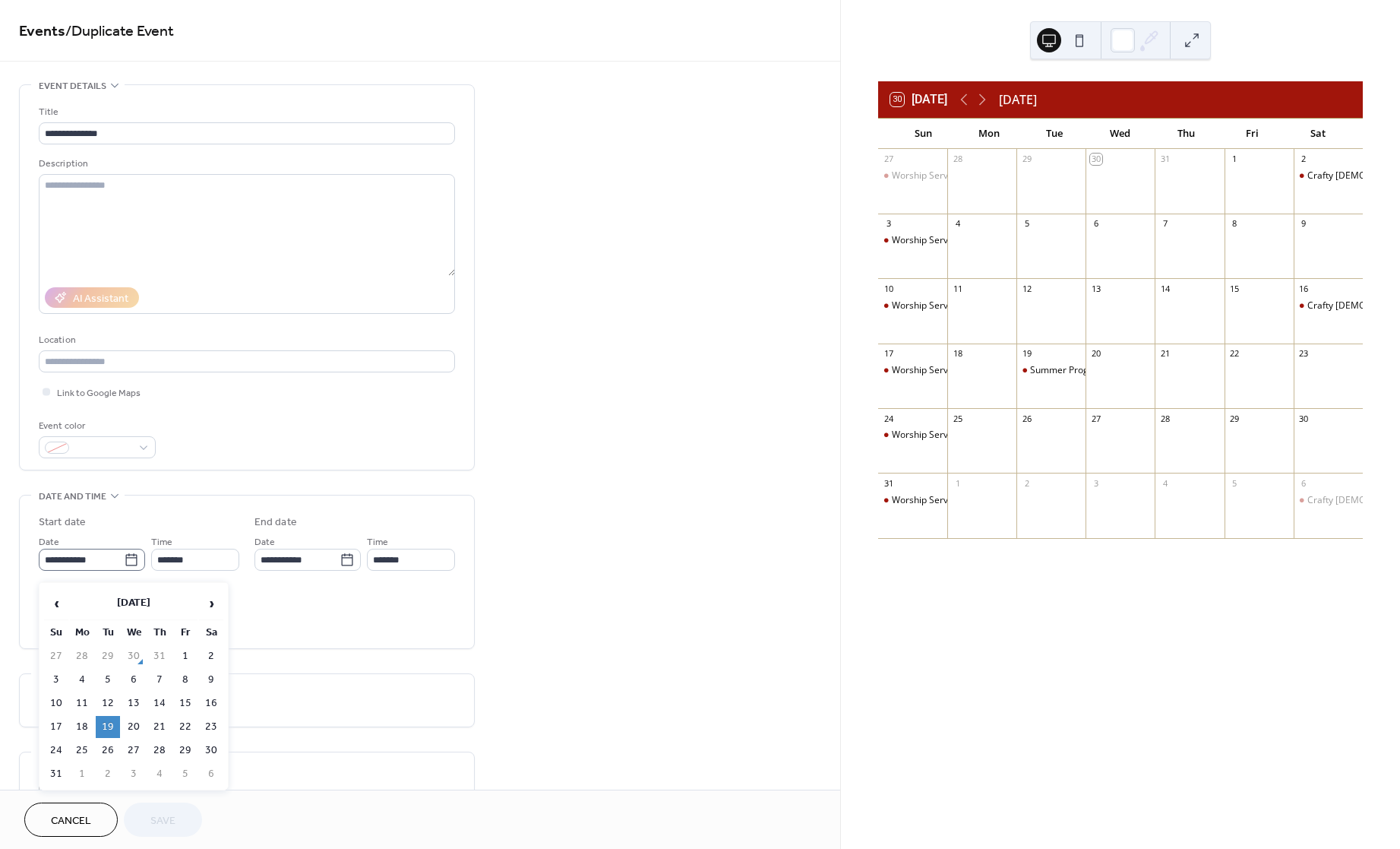 click 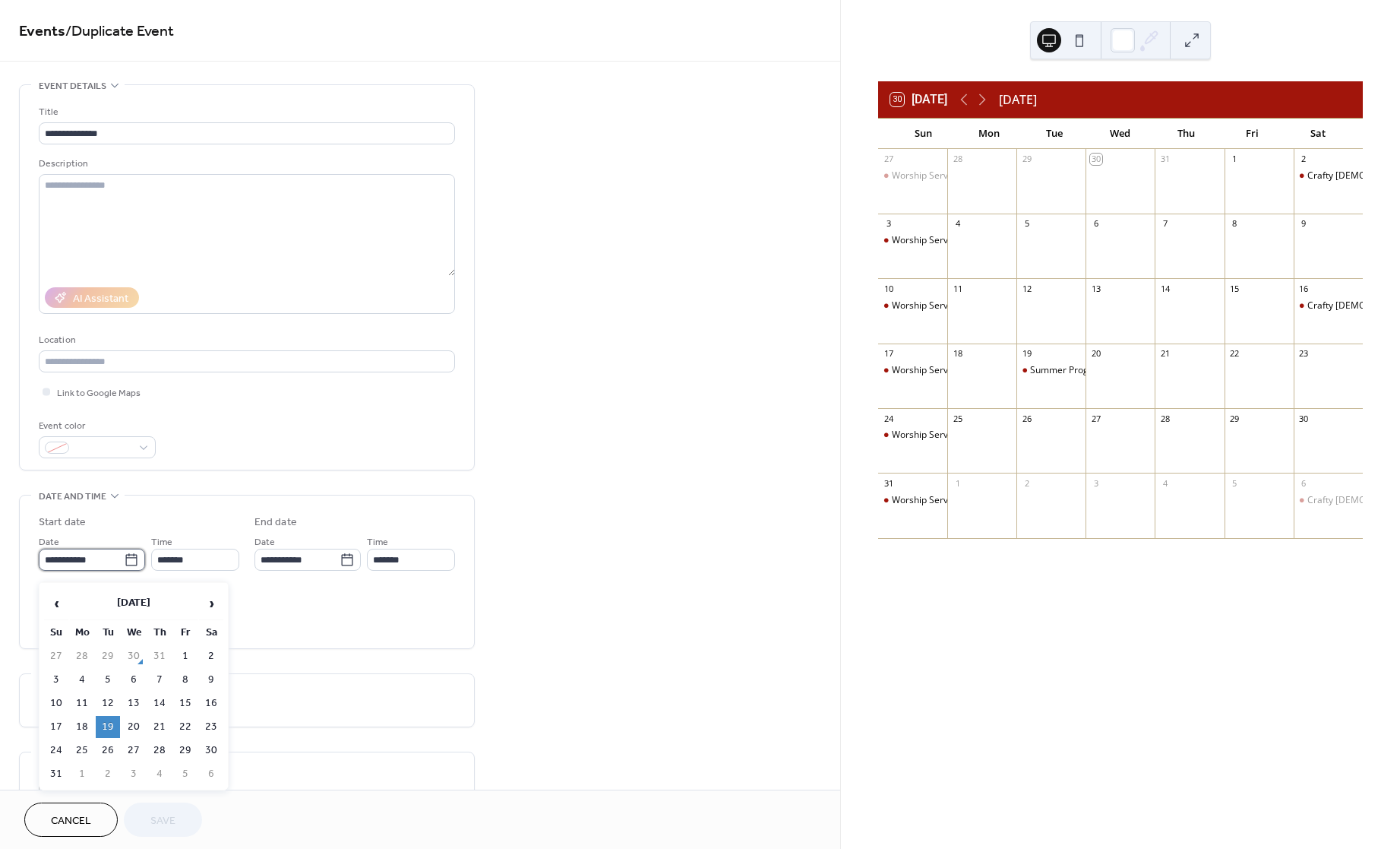 click on "**********" at bounding box center (81, 559) 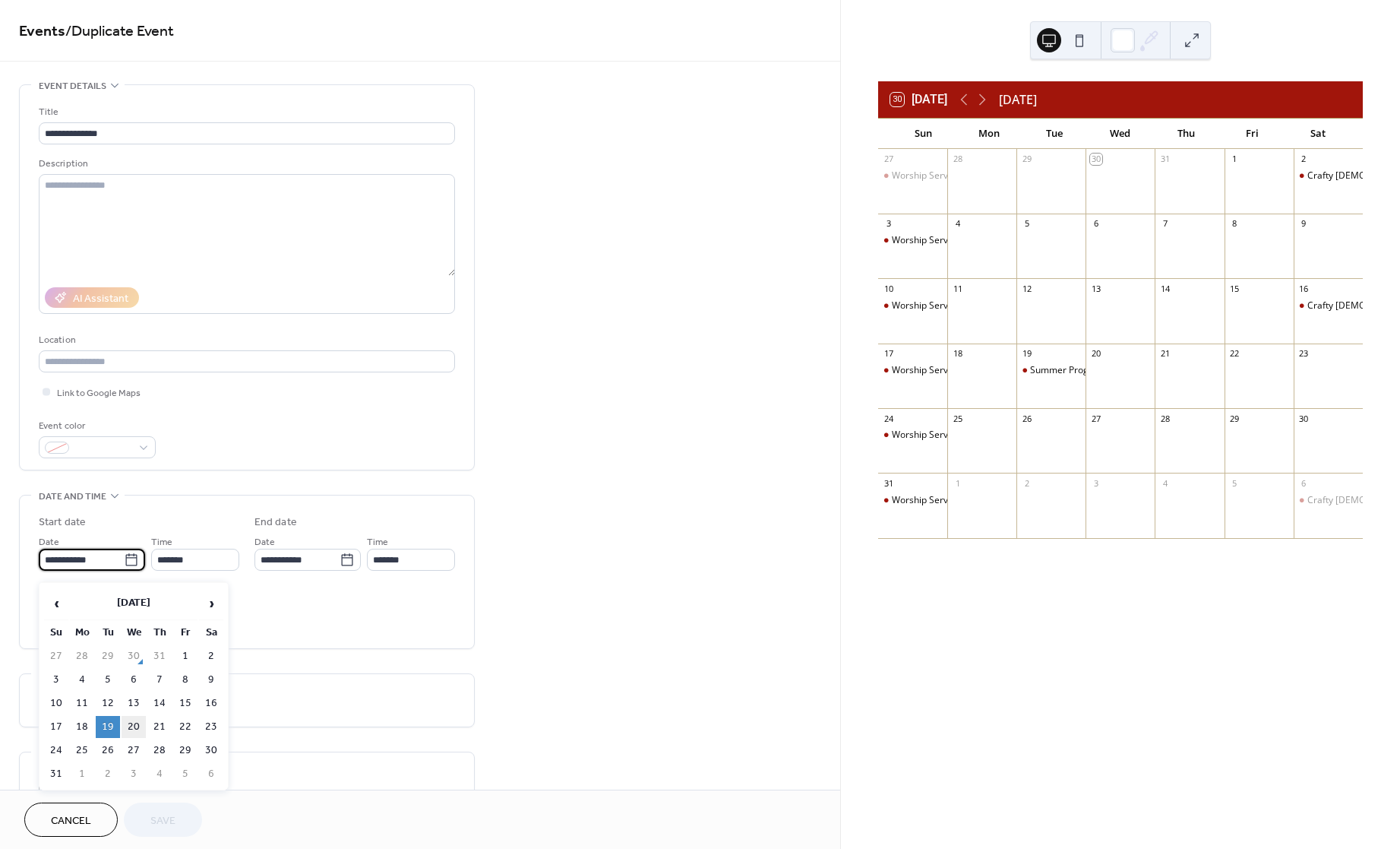 click on "20" at bounding box center (134, 727) 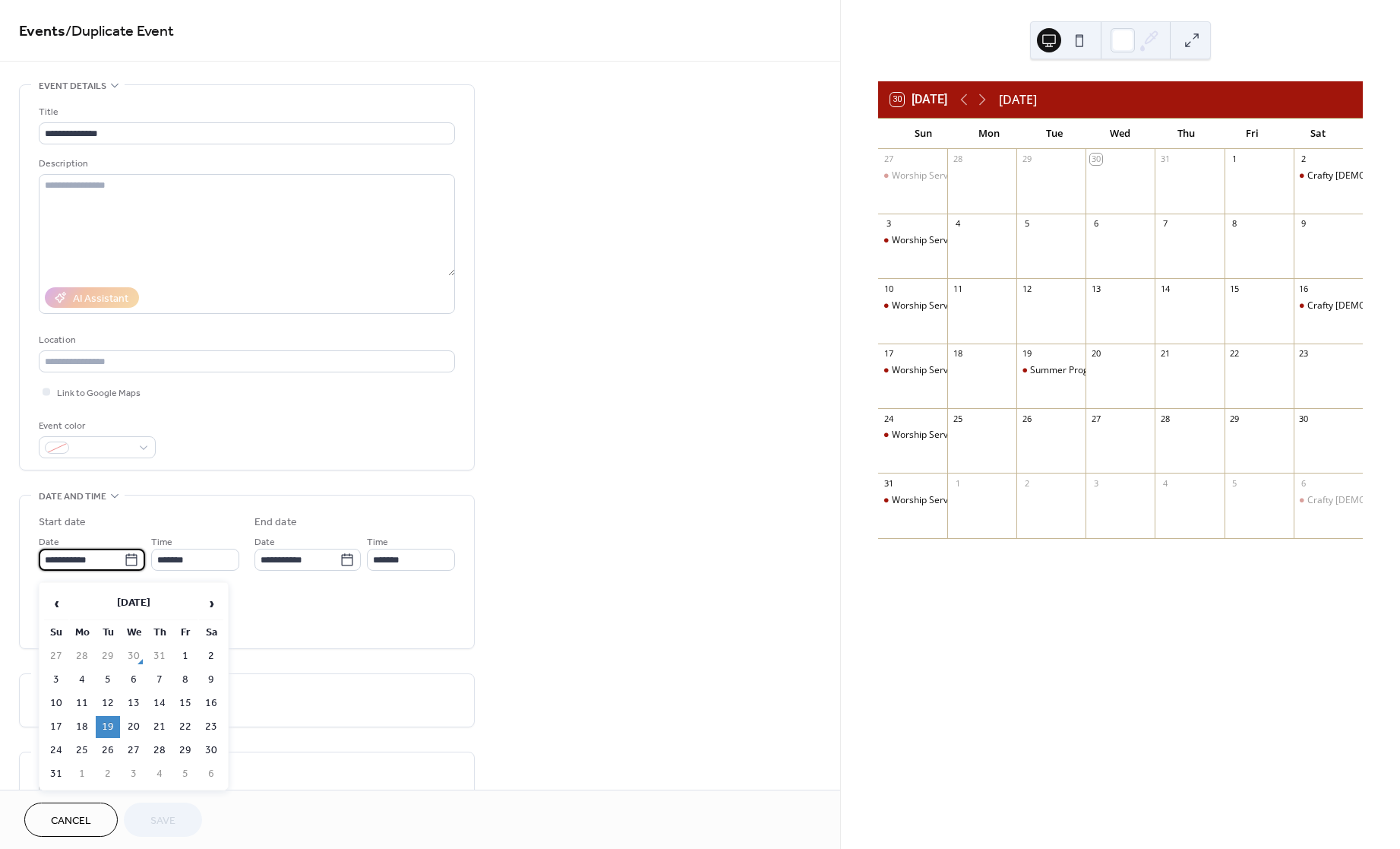 type on "**********" 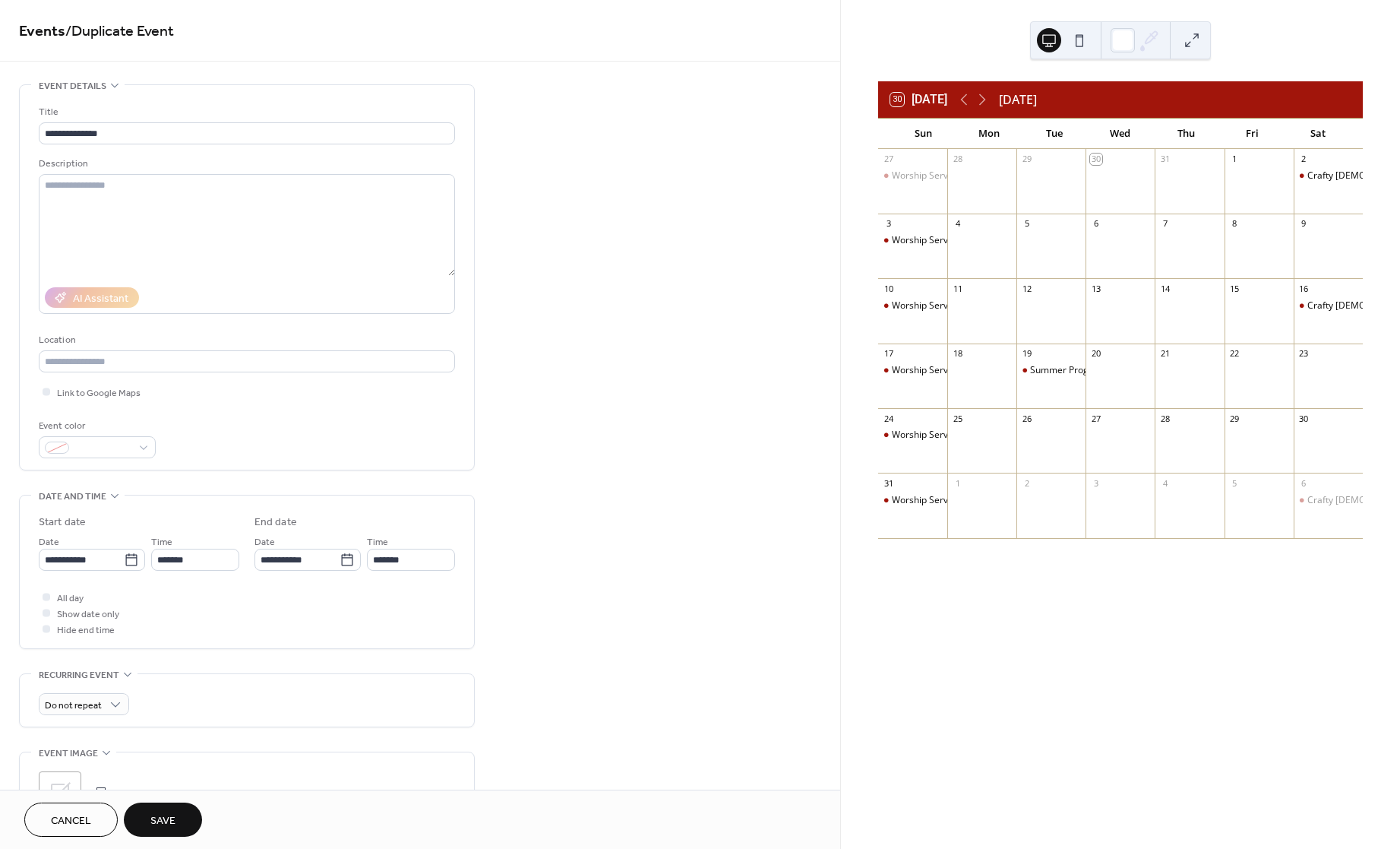 click on "Save" at bounding box center [163, 821] 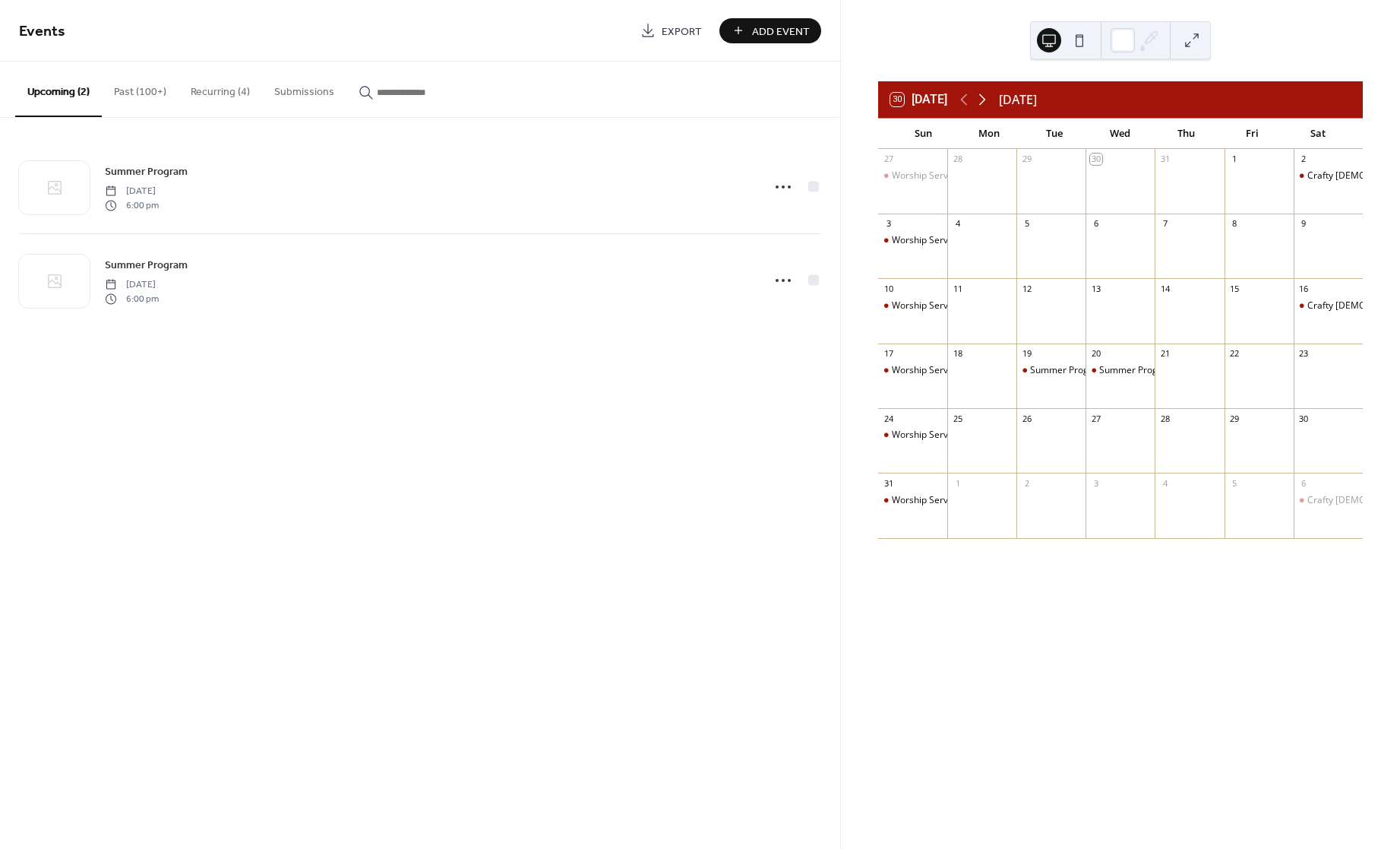 click 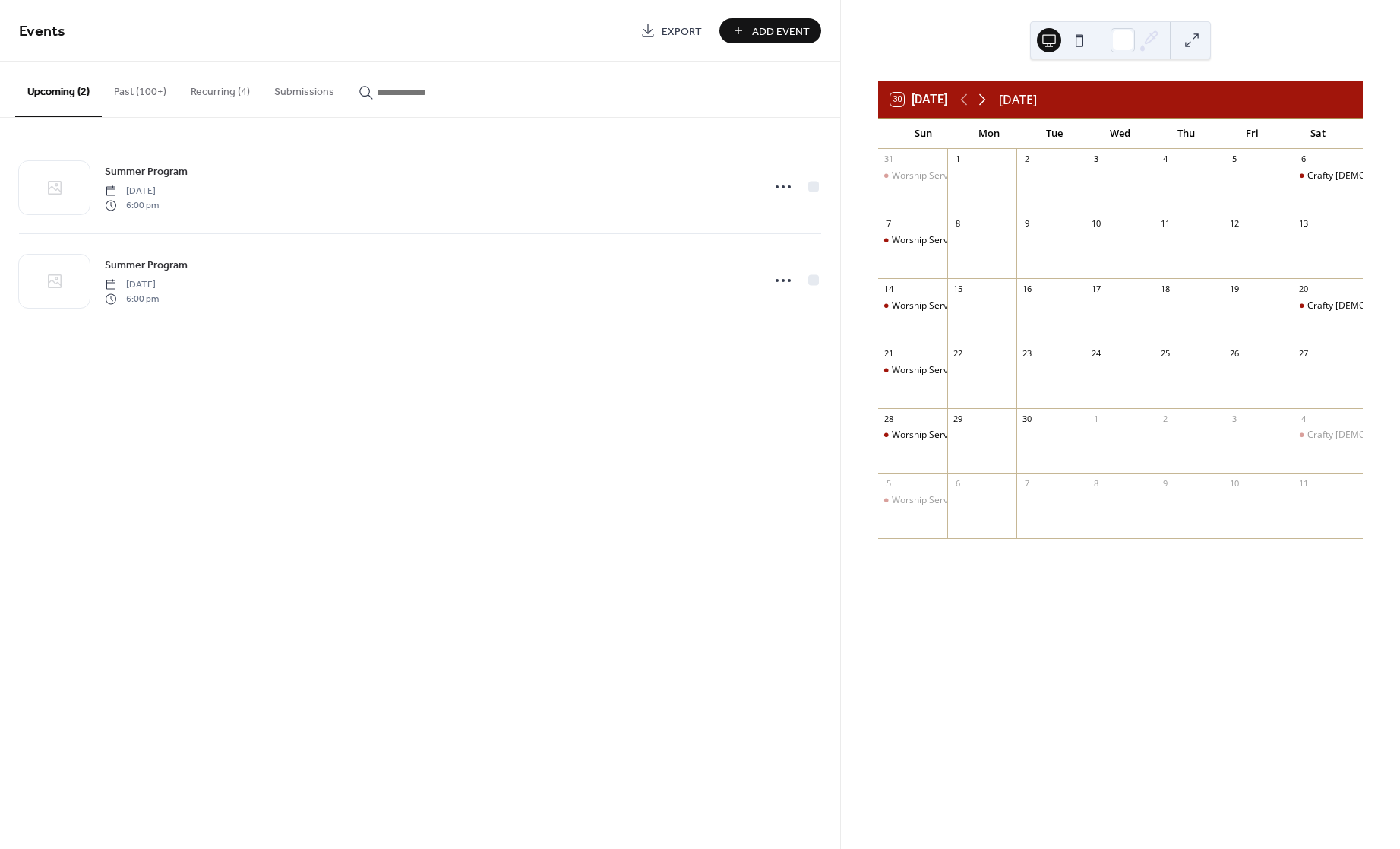 click 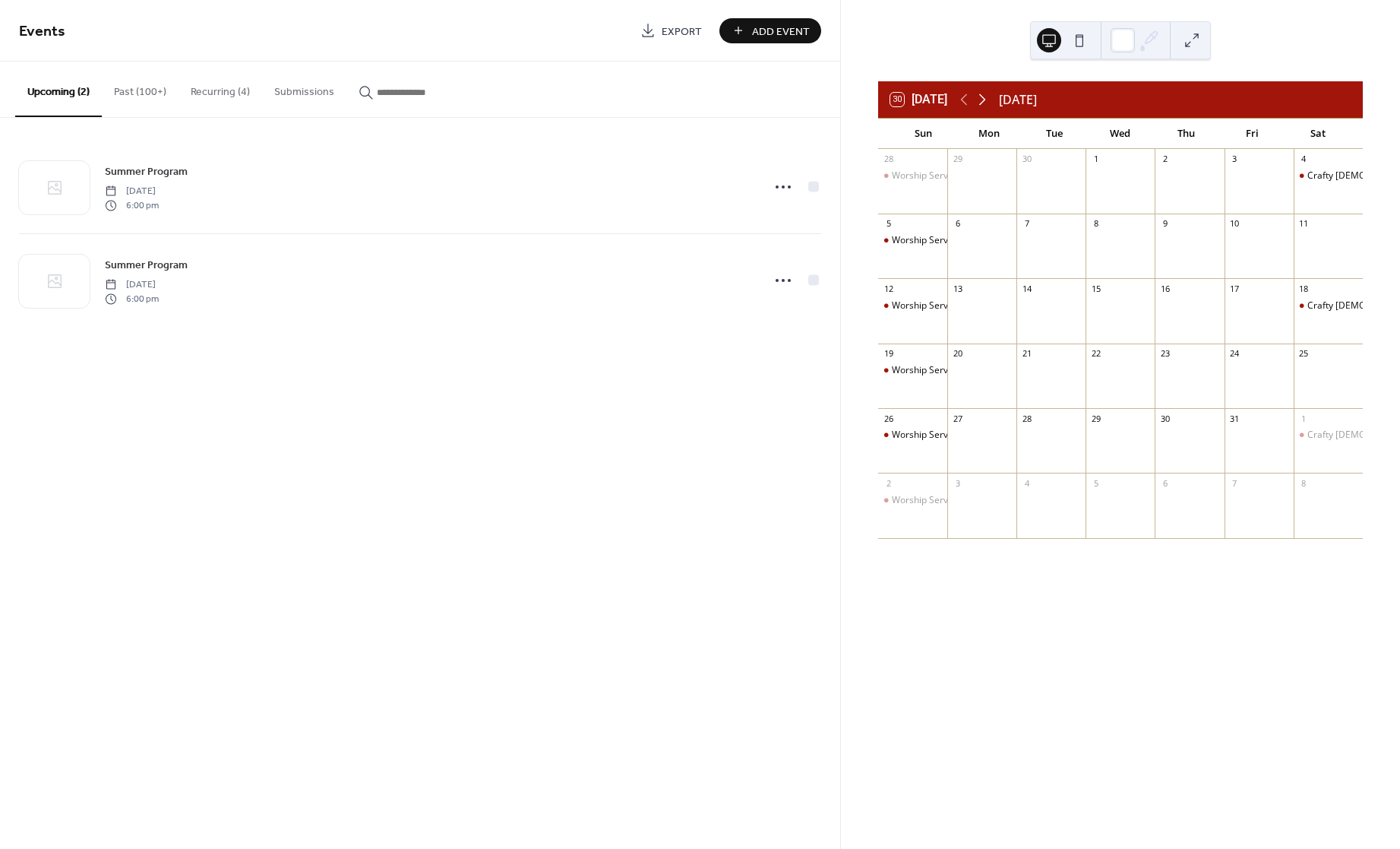 click 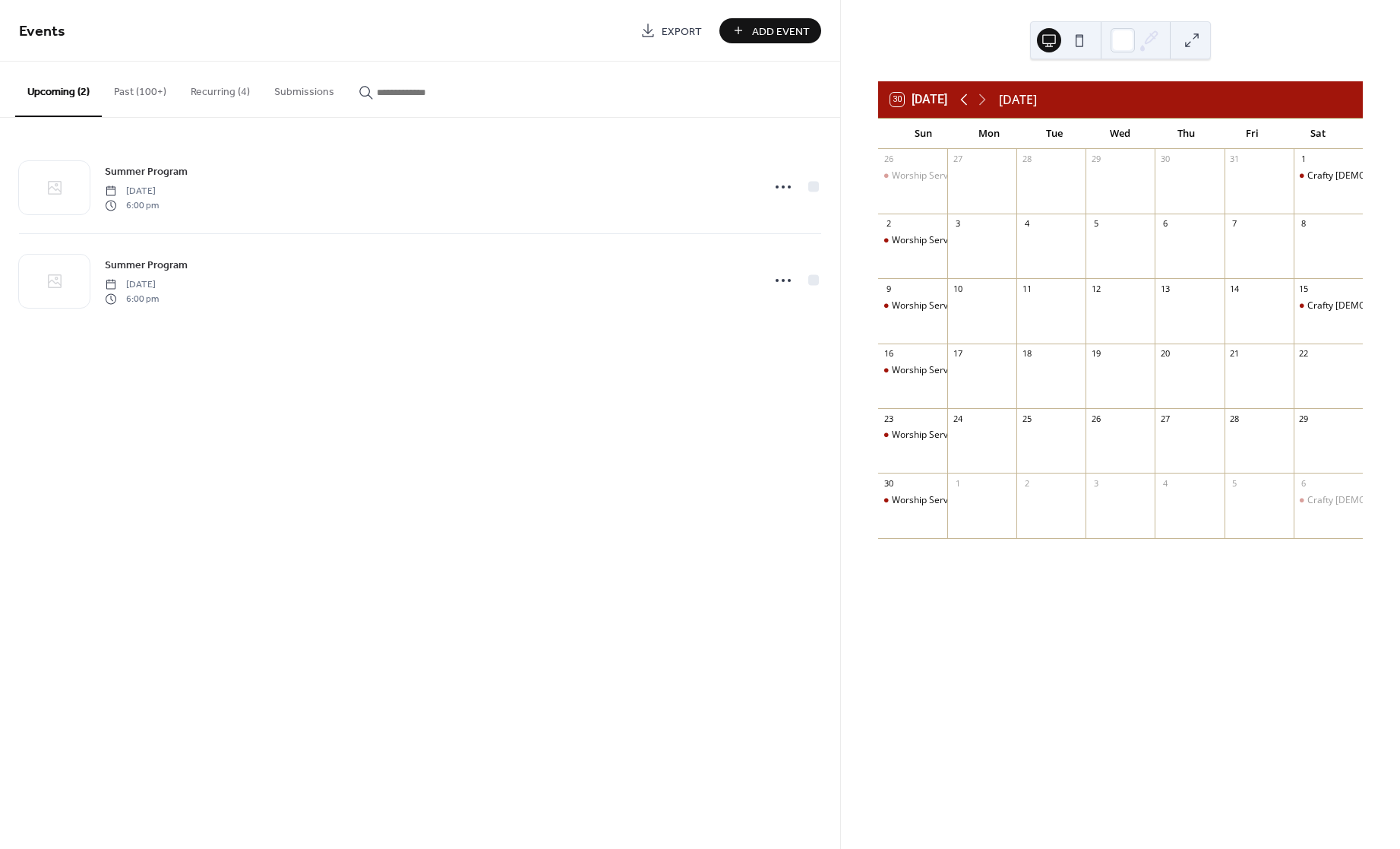 click 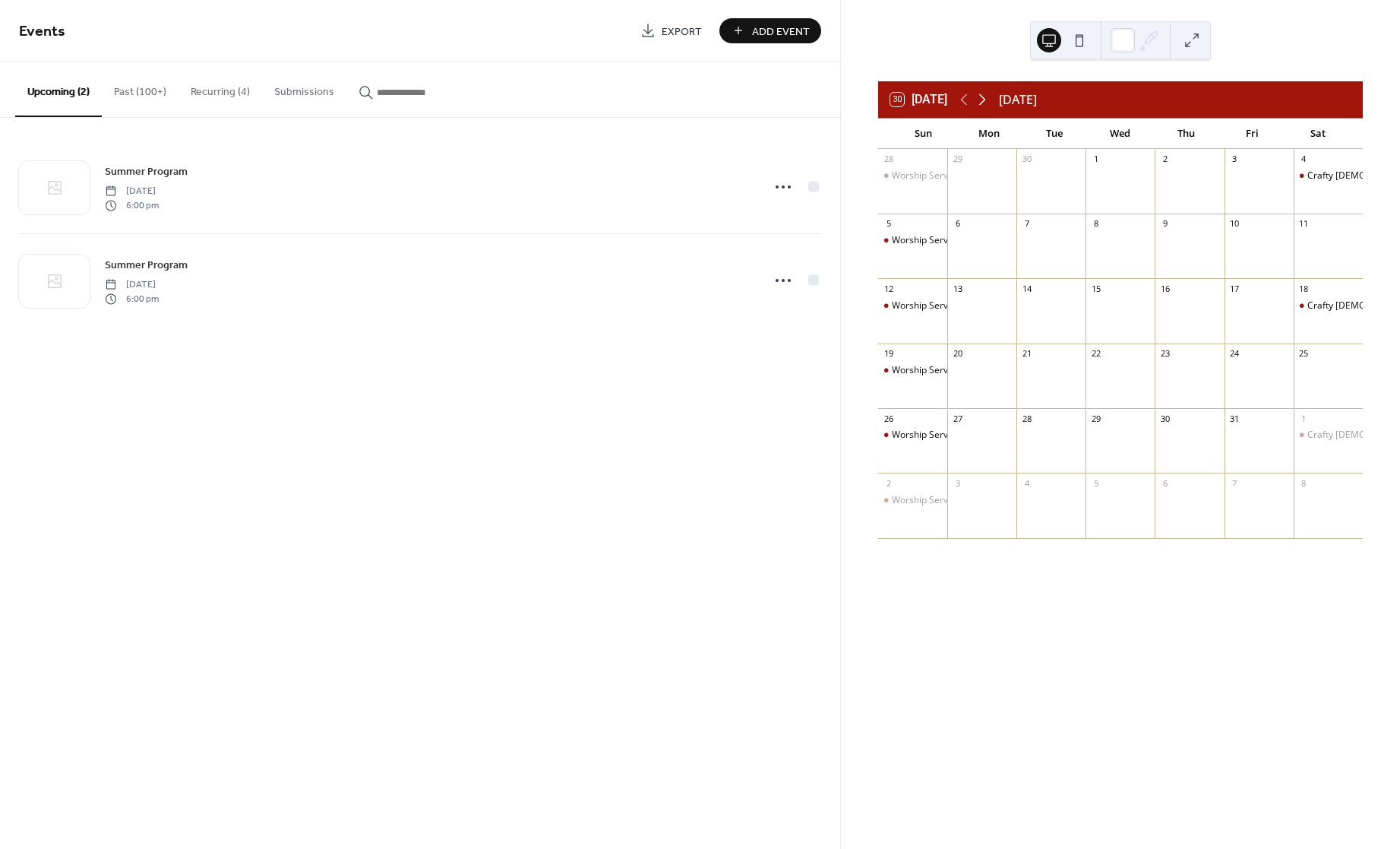 click 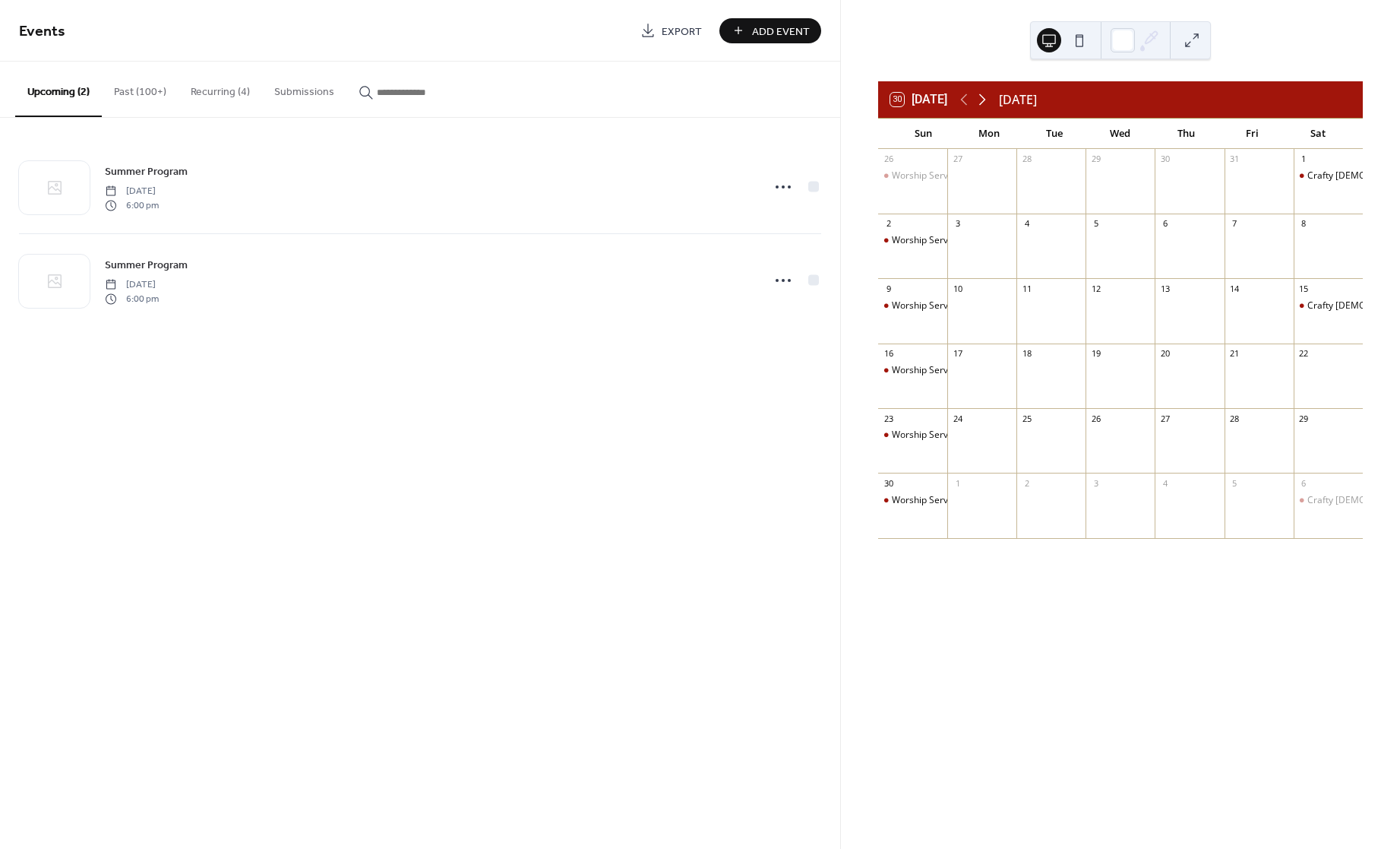 click 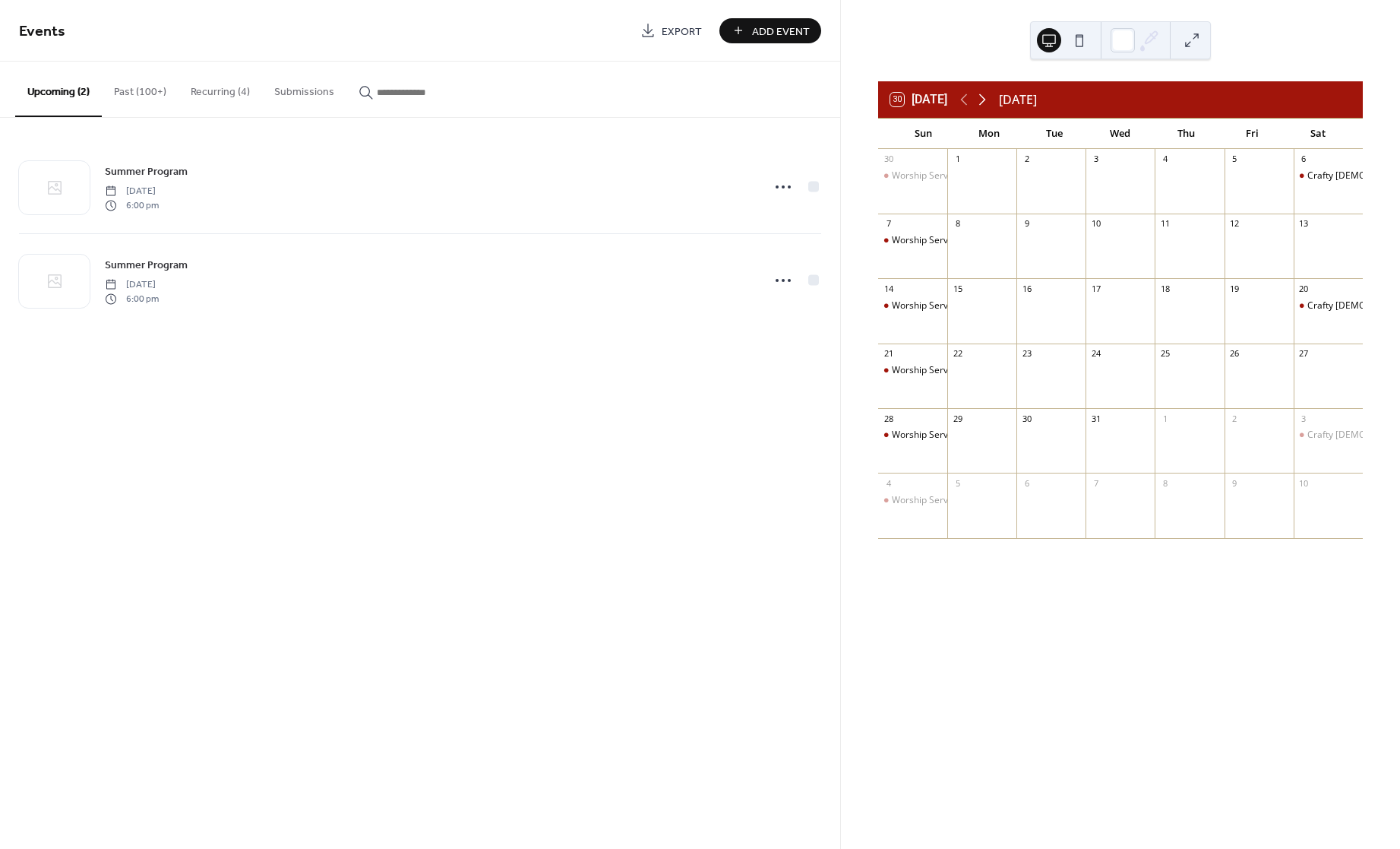 click 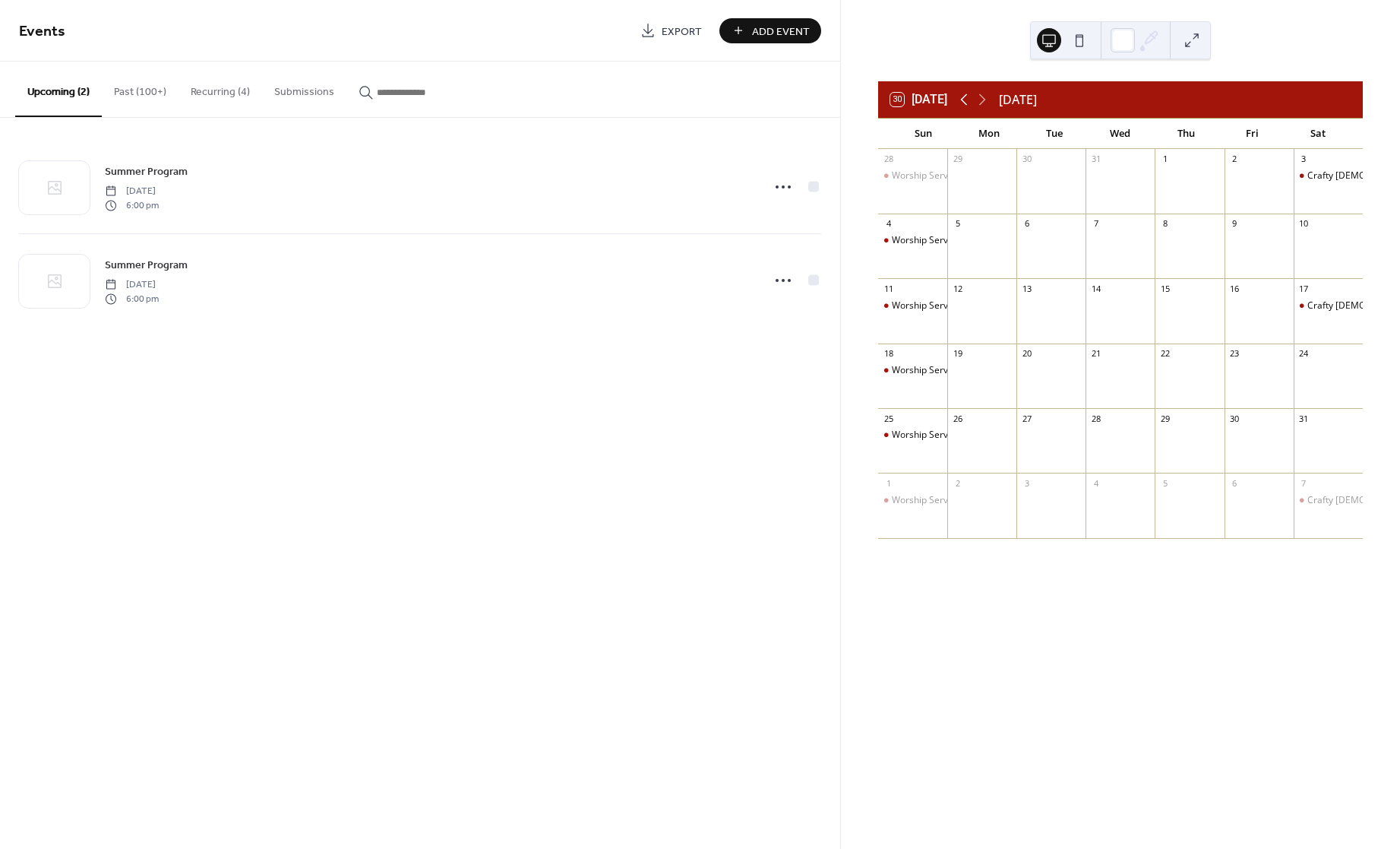 click 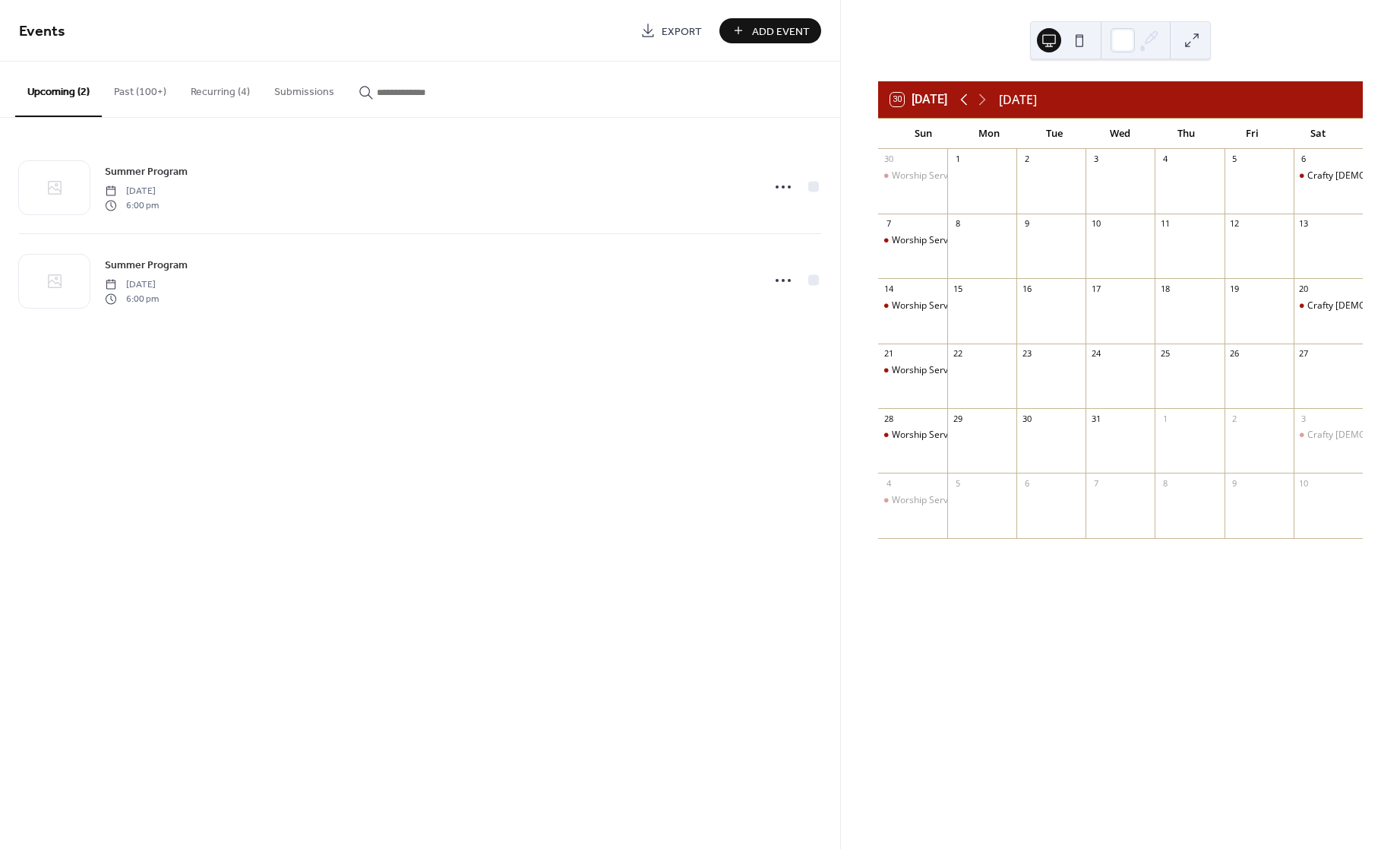 click 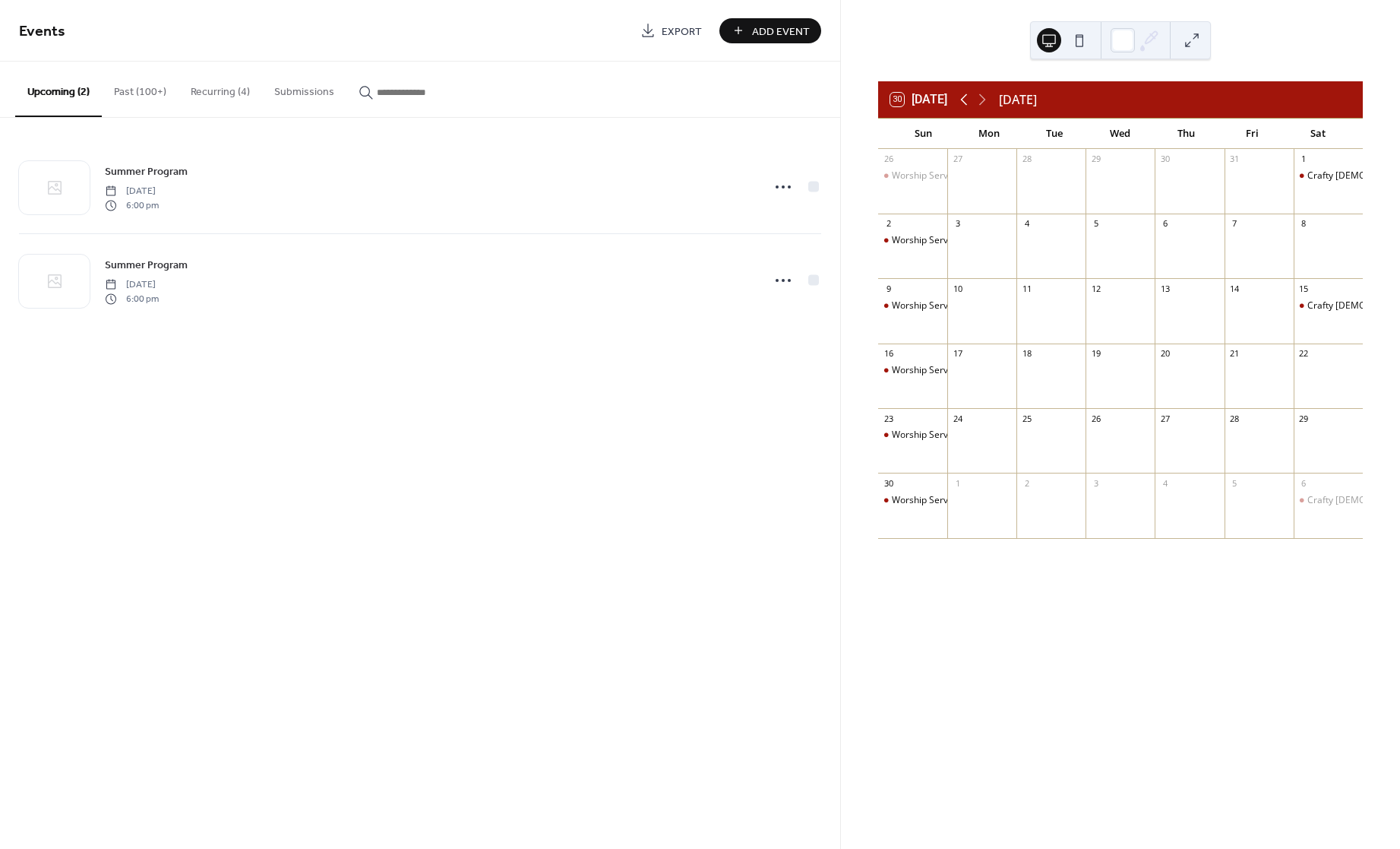 click 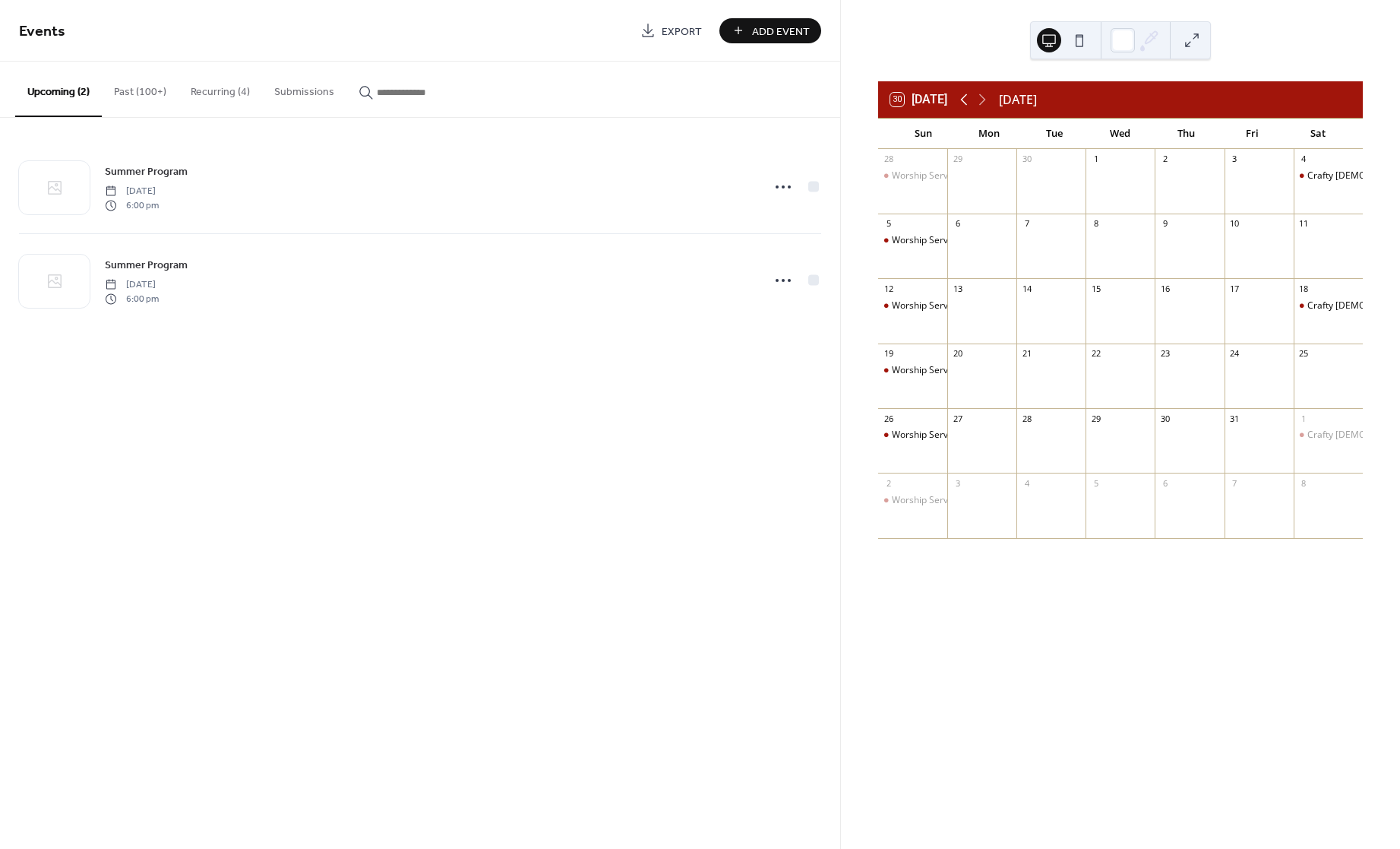 click 